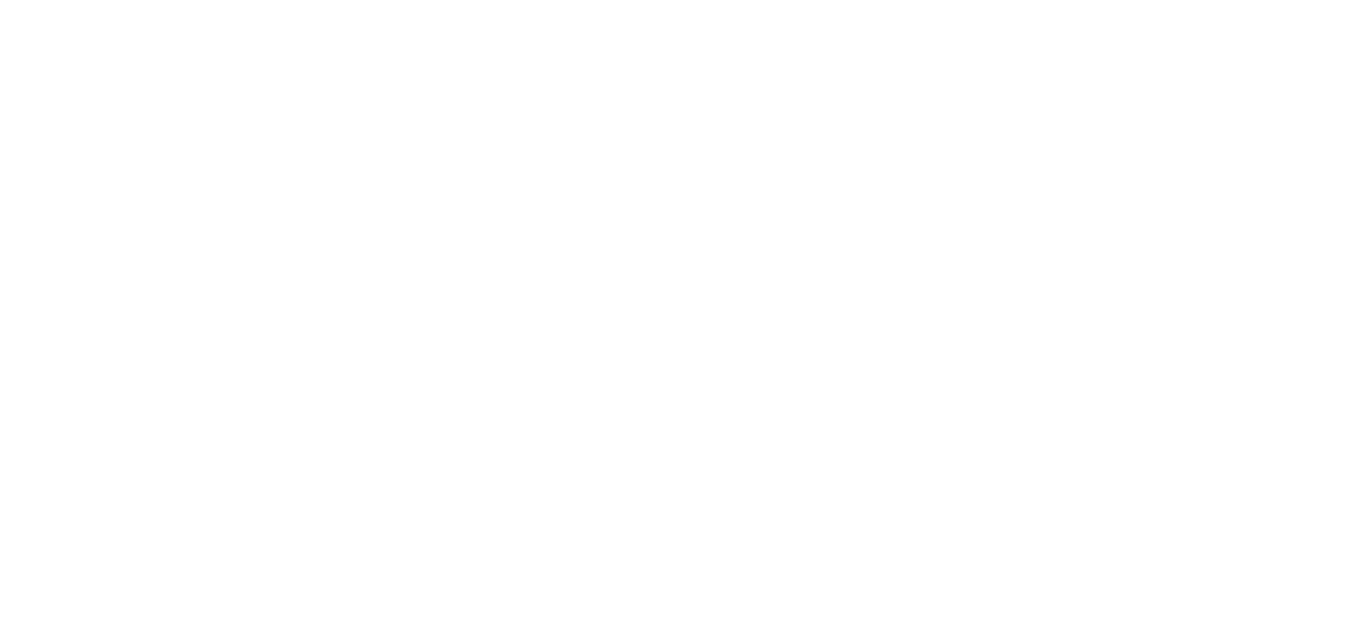 scroll, scrollTop: 0, scrollLeft: 0, axis: both 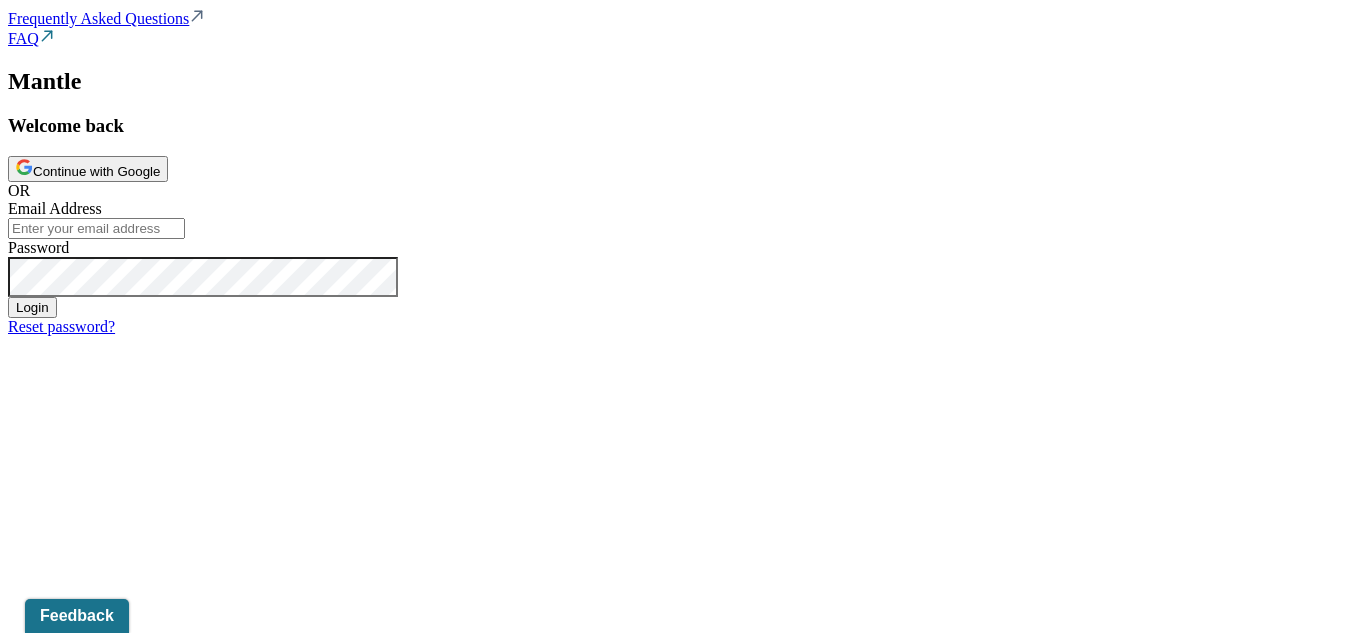 click on "Continue with Google" at bounding box center (88, 169) 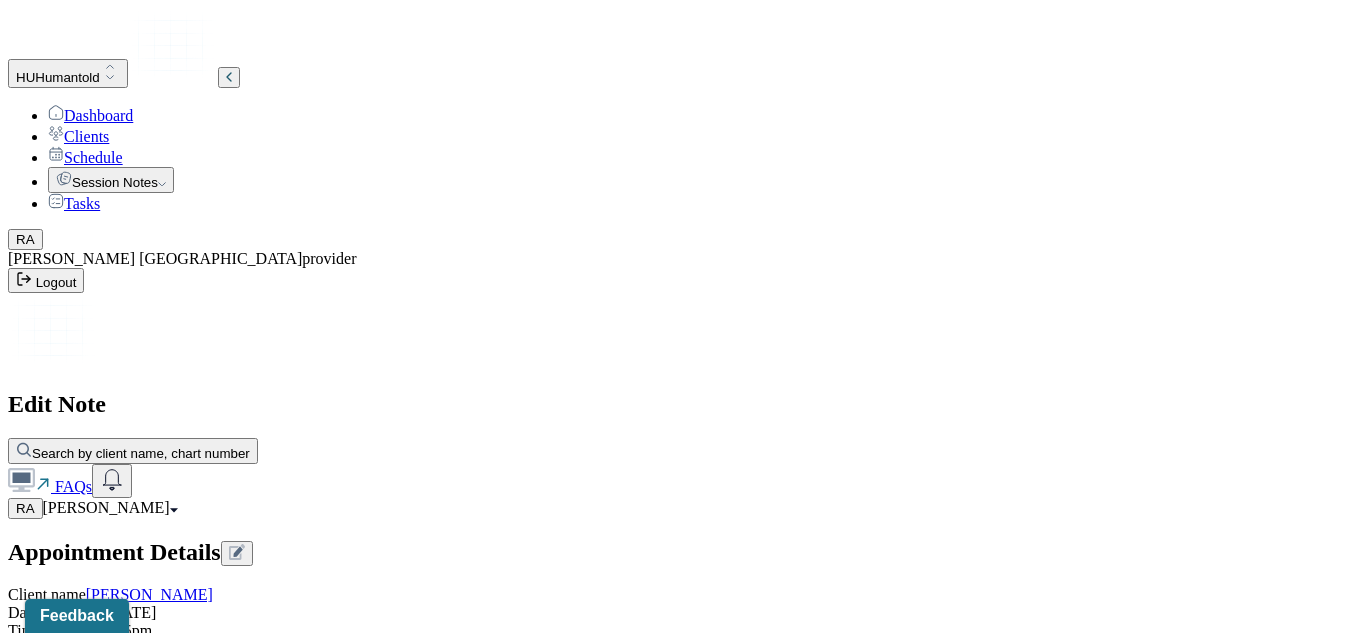 click on "Session Notes" at bounding box center (111, 180) 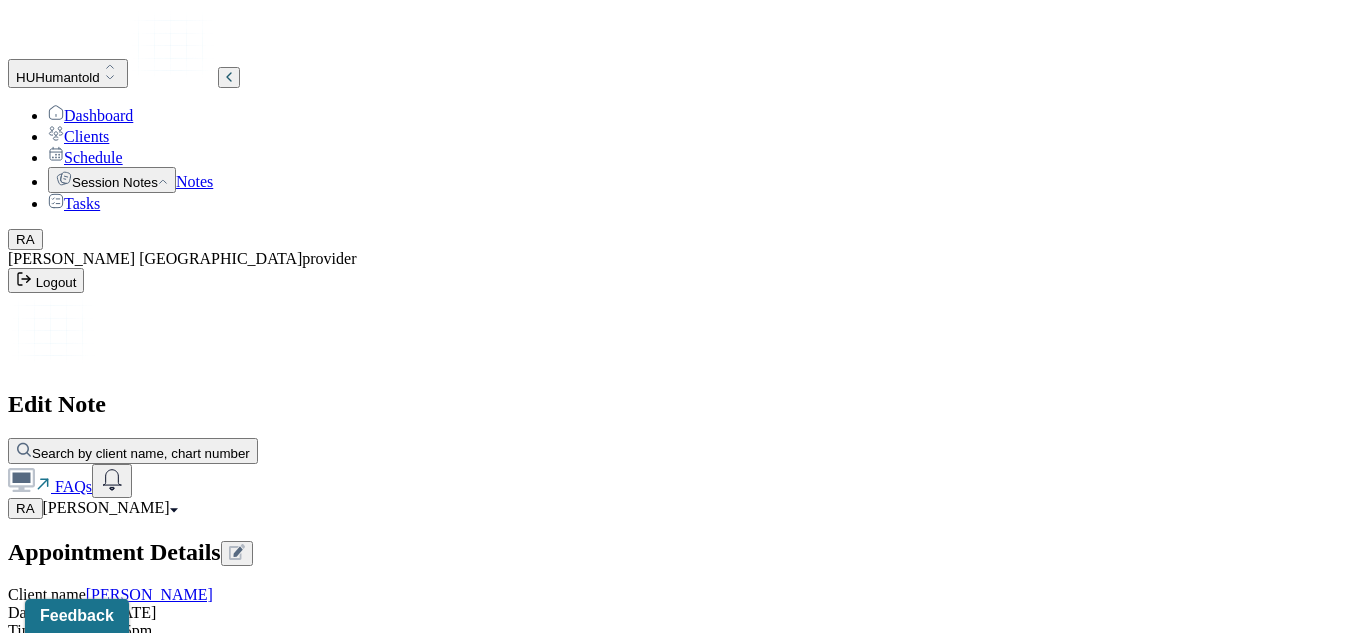 click on "Notes" at bounding box center [194, 181] 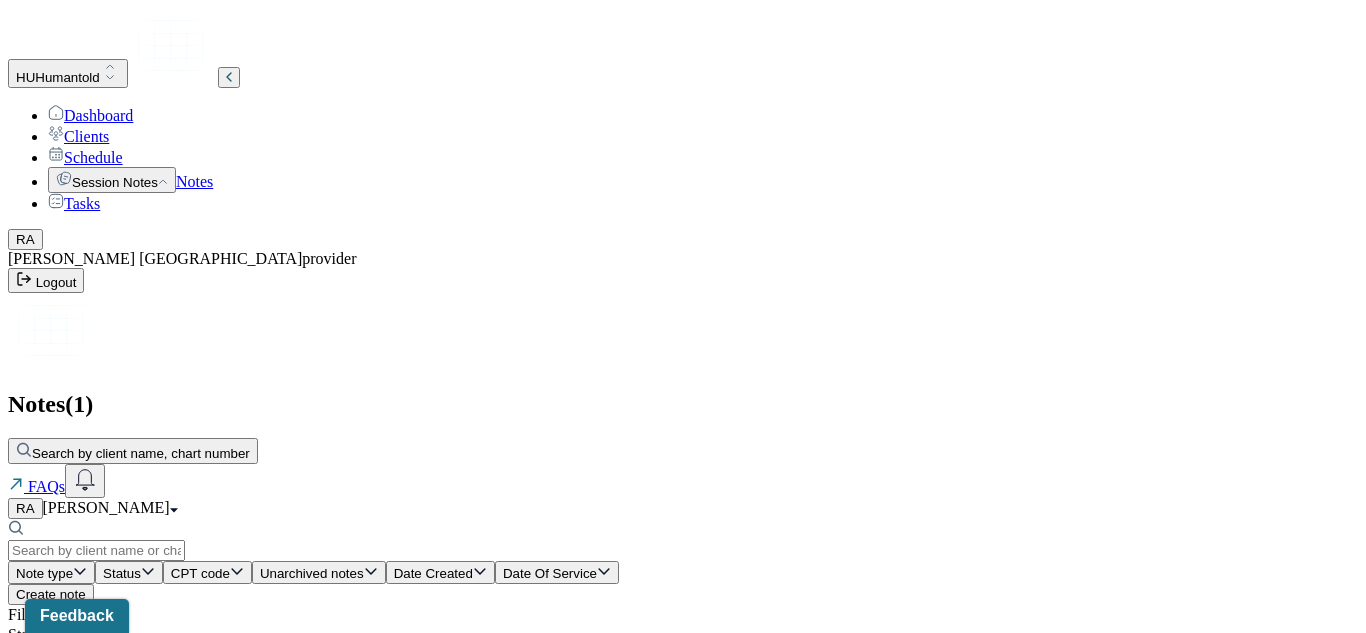 click at bounding box center (1200, 785) 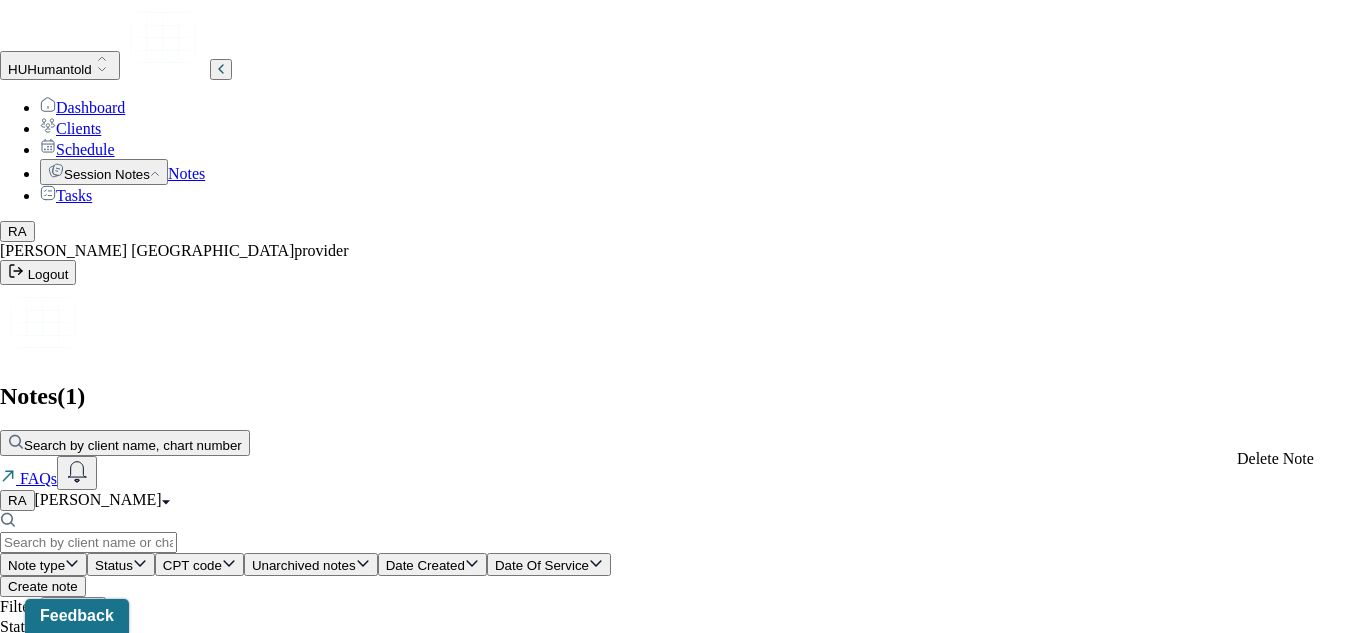 click on "Delete Note" at bounding box center [1275, 458] 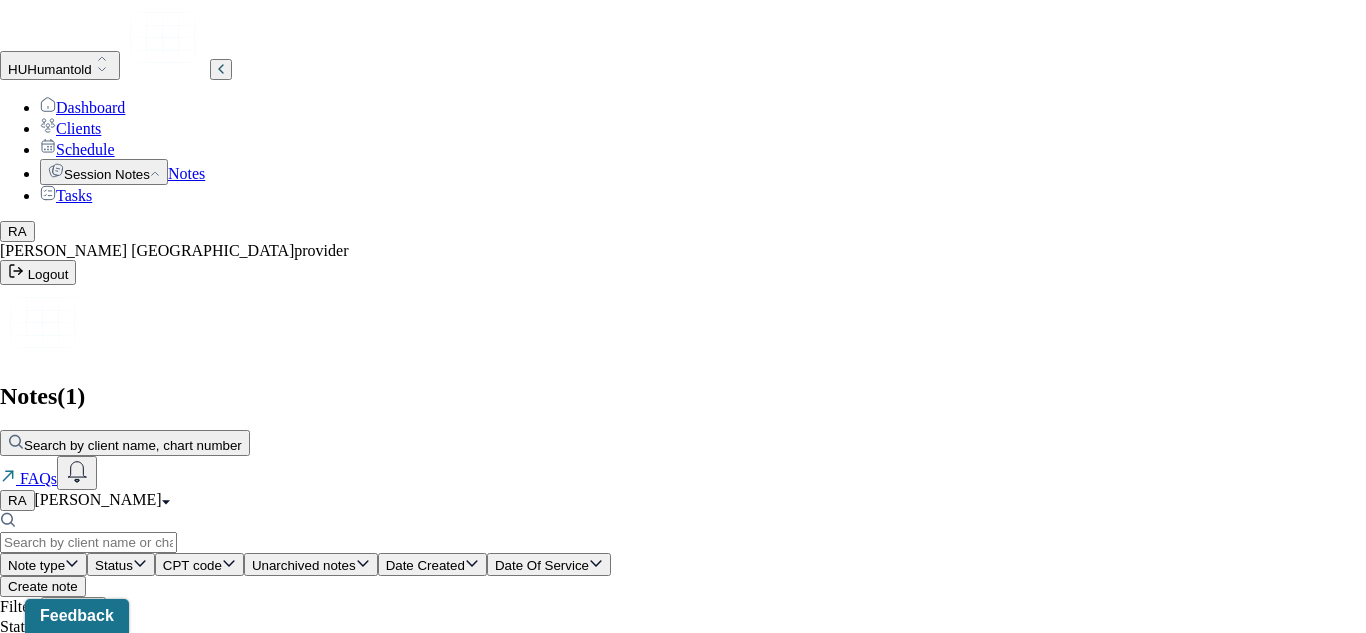 click on "Delete Draft" at bounding box center (101, 1081) 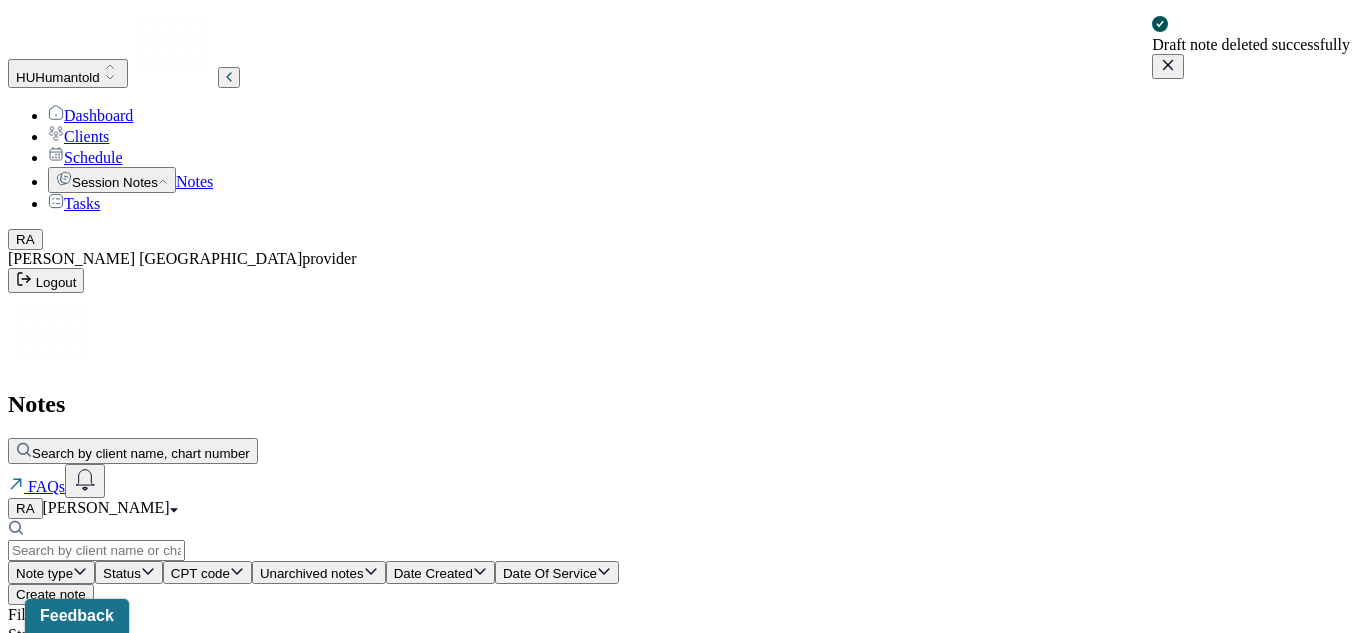 click on "Notes" at bounding box center [194, 181] 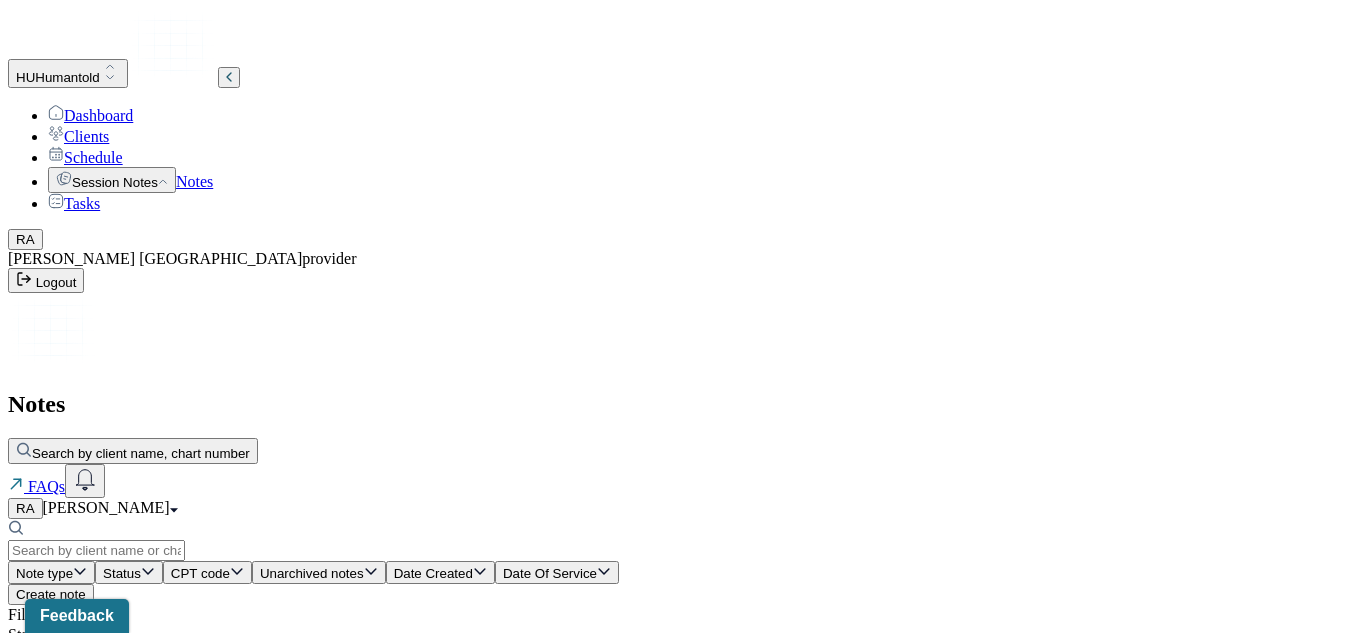 click on "Session Notes" at bounding box center [112, 180] 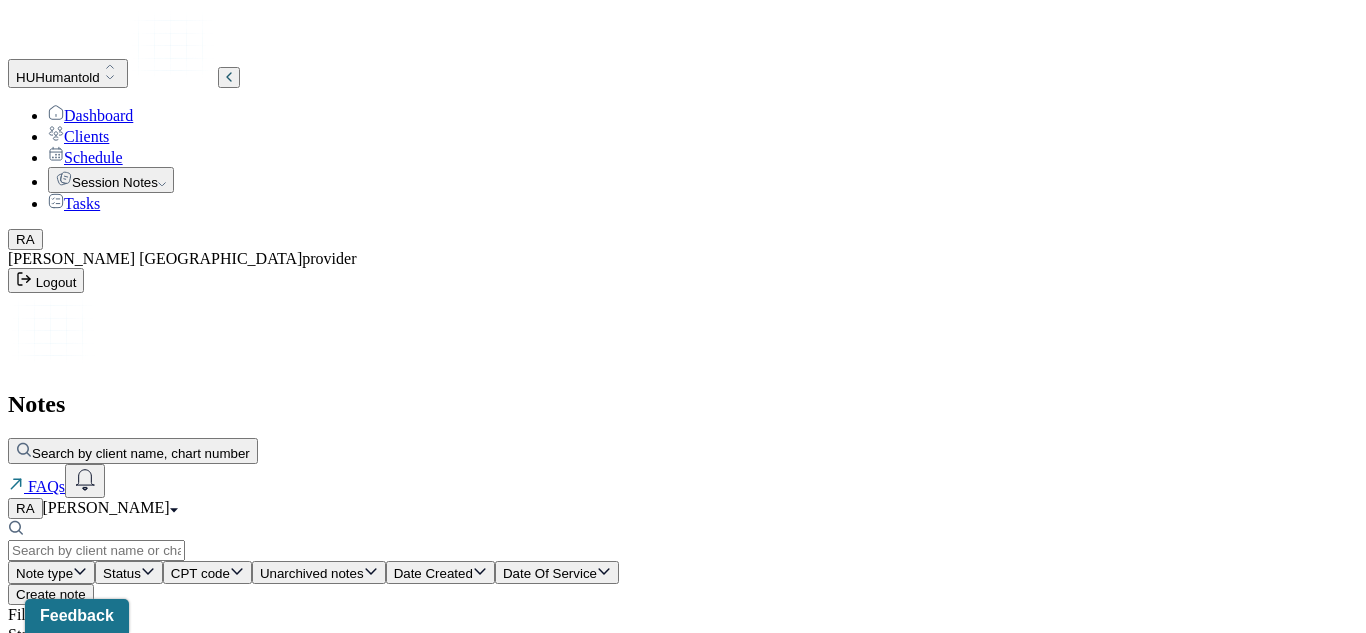 click on "Session Notes" at bounding box center [111, 180] 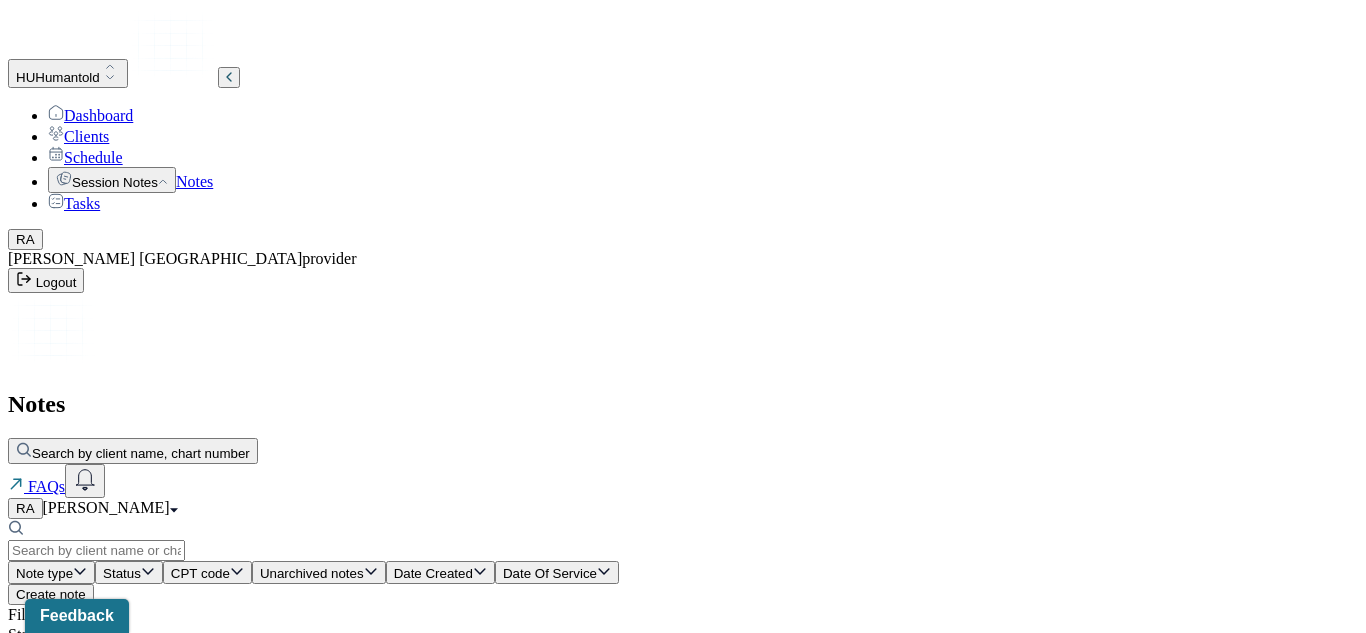 click 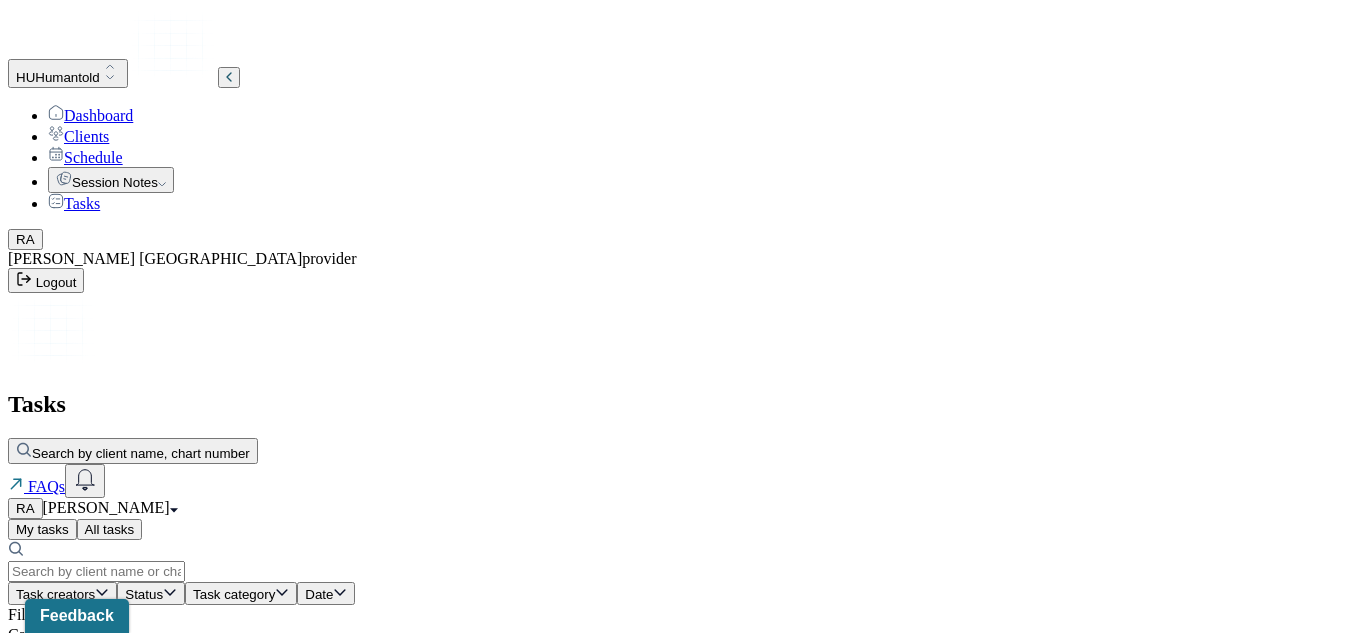 click on "Clients" at bounding box center (78, 136) 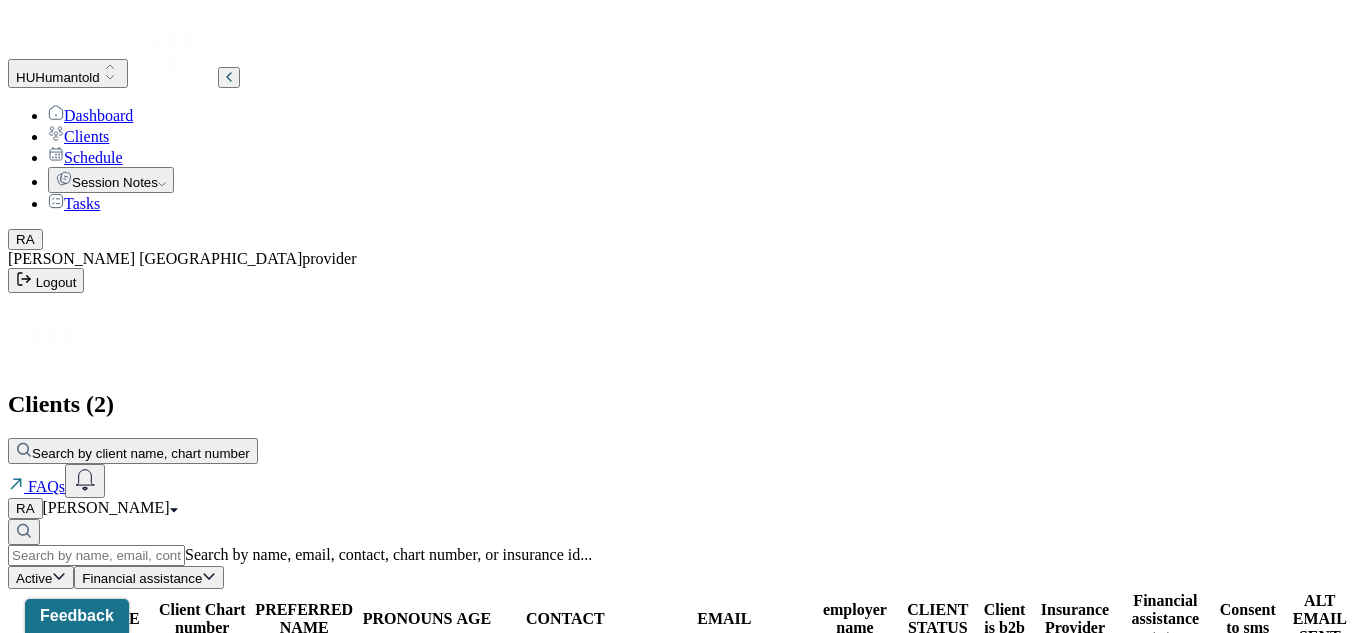 click on "MUKC085" at bounding box center (202, 735) 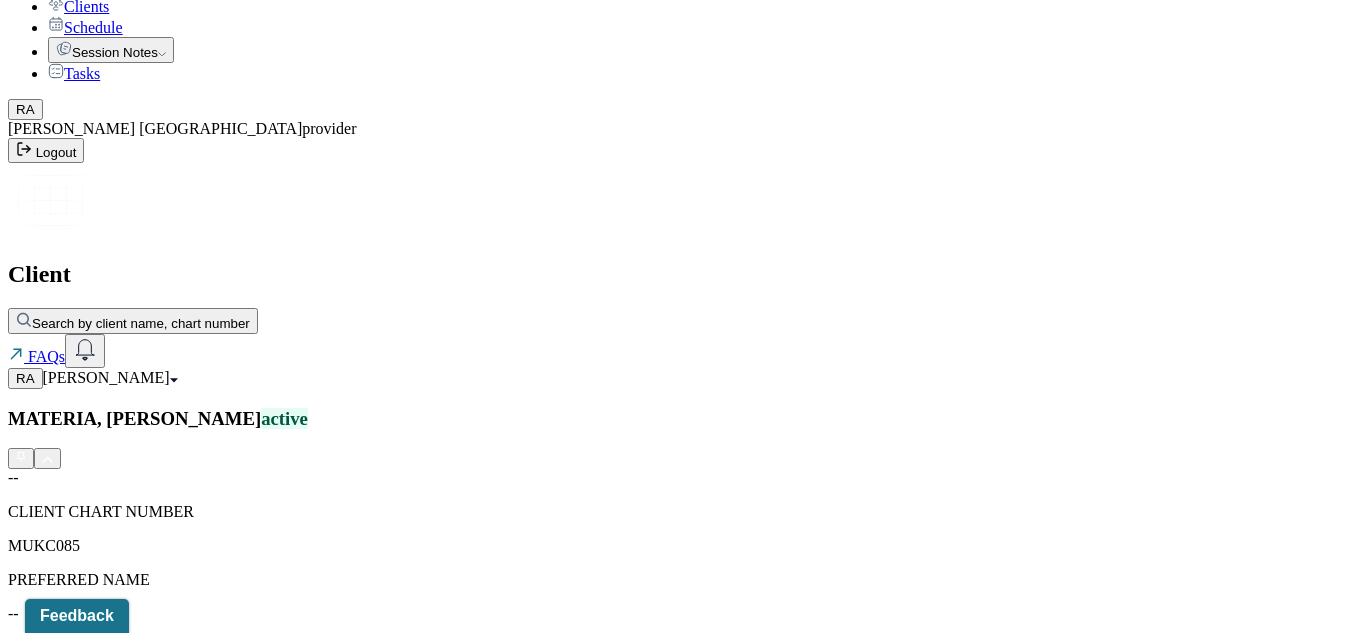 scroll, scrollTop: 0, scrollLeft: 0, axis: both 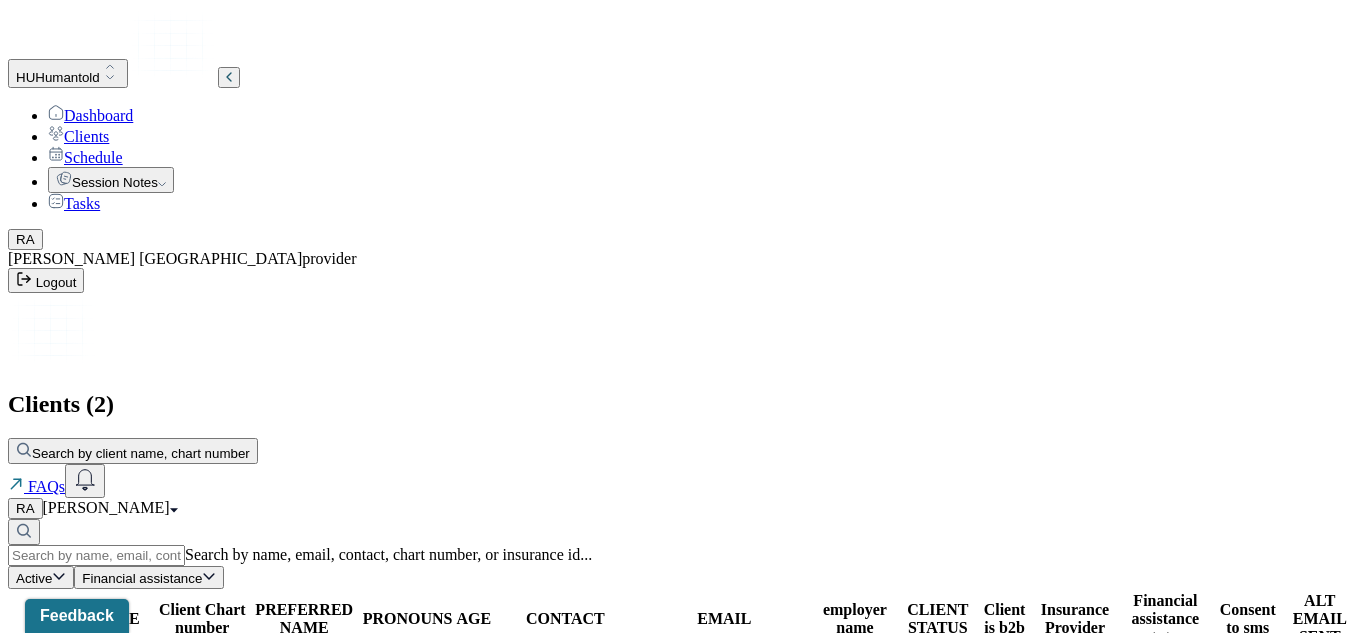 click on "FRUA035" at bounding box center [202, 677] 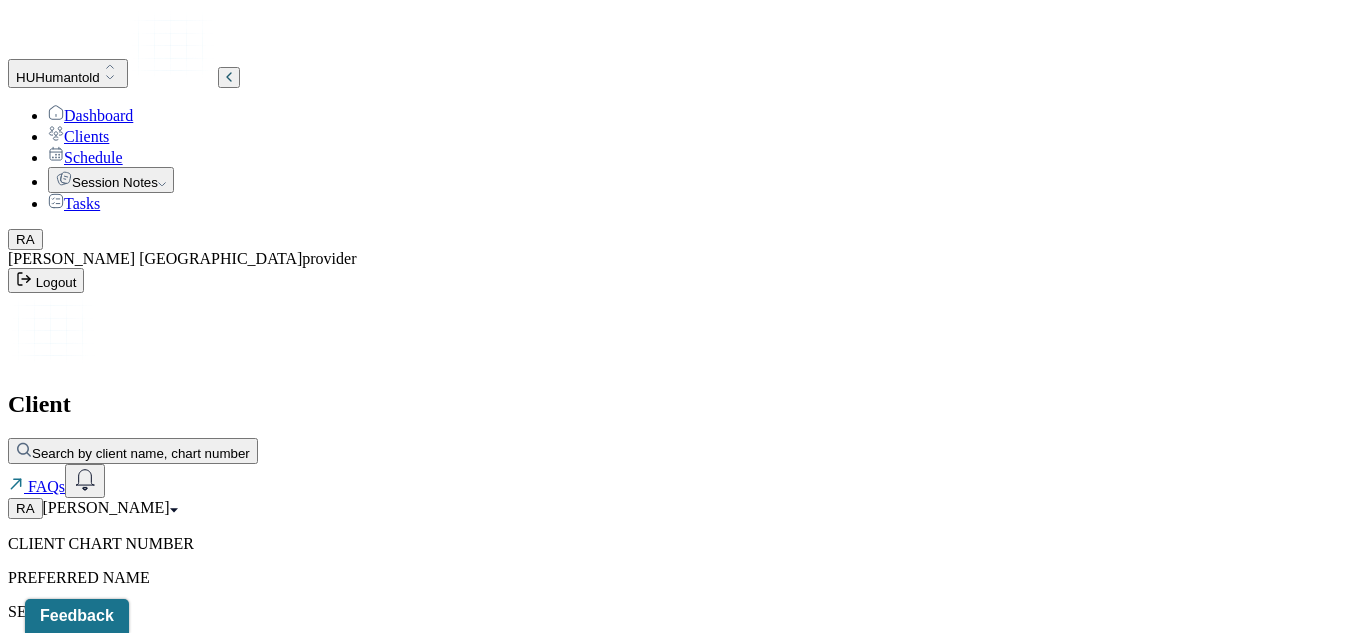 click on "AGE" at bounding box center [683, 646] 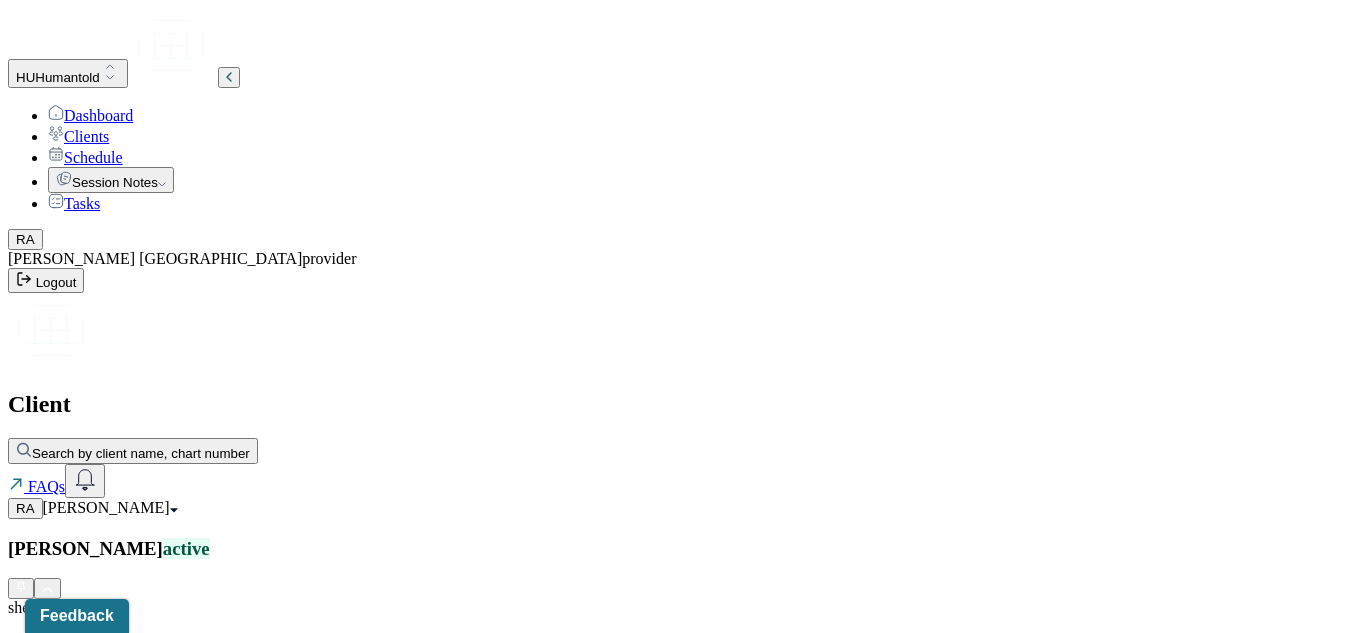 click on "[PERSON_NAME] active         she/her/hers CLIENT CHART NUMBER FRUA035 PREFERRED NAME -- SEX [DEMOGRAPHIC_DATA] AGE [DEMOGRAPHIC_DATA]  yrs DATE OF BIRTH [DEMOGRAPHIC_DATA]  CONTACT [PHONE_NUMBER] EMAIL [EMAIL_ADDRESS][DOMAIN_NAME] PROVIDER ANTIGUA, [PERSON_NAME] MHC-LP DIAGNOSIS -- DIAGNOSIS CODE -- LAST SESSION [DATE] insurance provider CARELON FINANCIAL ASSISTANCE STATUS -- Address [STREET_ADDRESS][US_STATE] Consent to Sms Yes   Memo     Relations info     Session Notes     Documents     Tasks     Category     active     Date     Add memo   No memo yet Client memos will appear here when added   Add memo" at bounding box center [683, 1321] 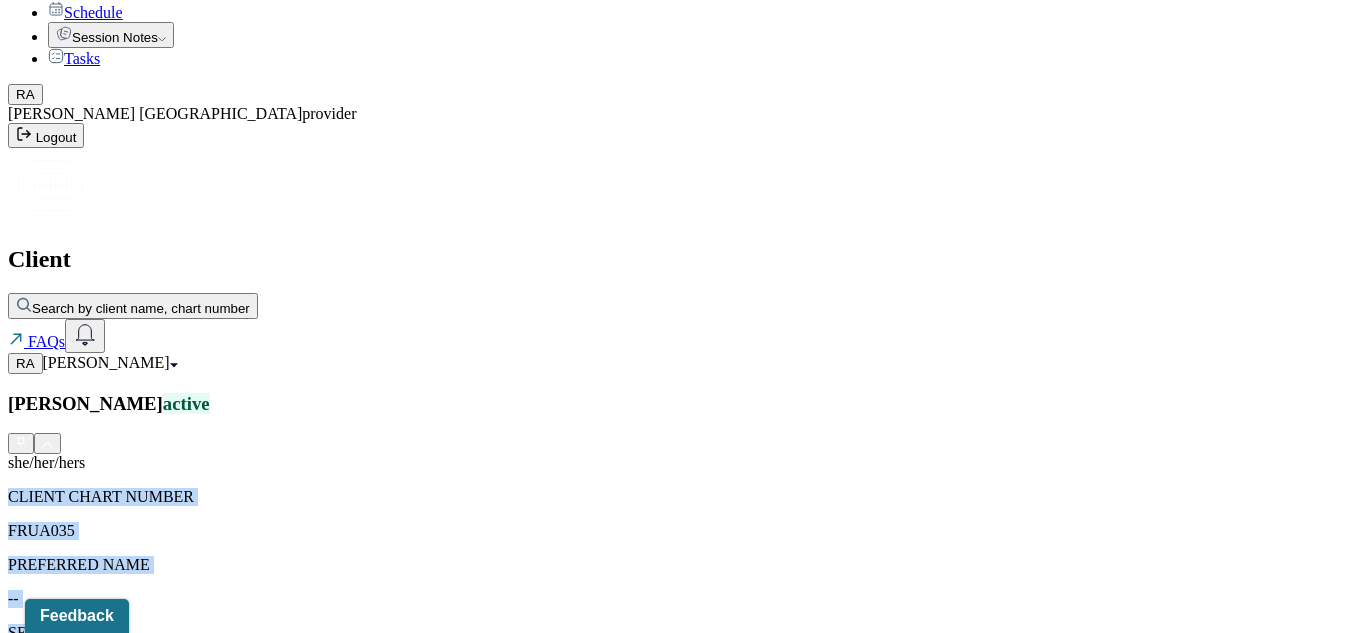 drag, startPoint x: 1361, startPoint y: 170, endPoint x: 1364, endPoint y: 254, distance: 84.05355 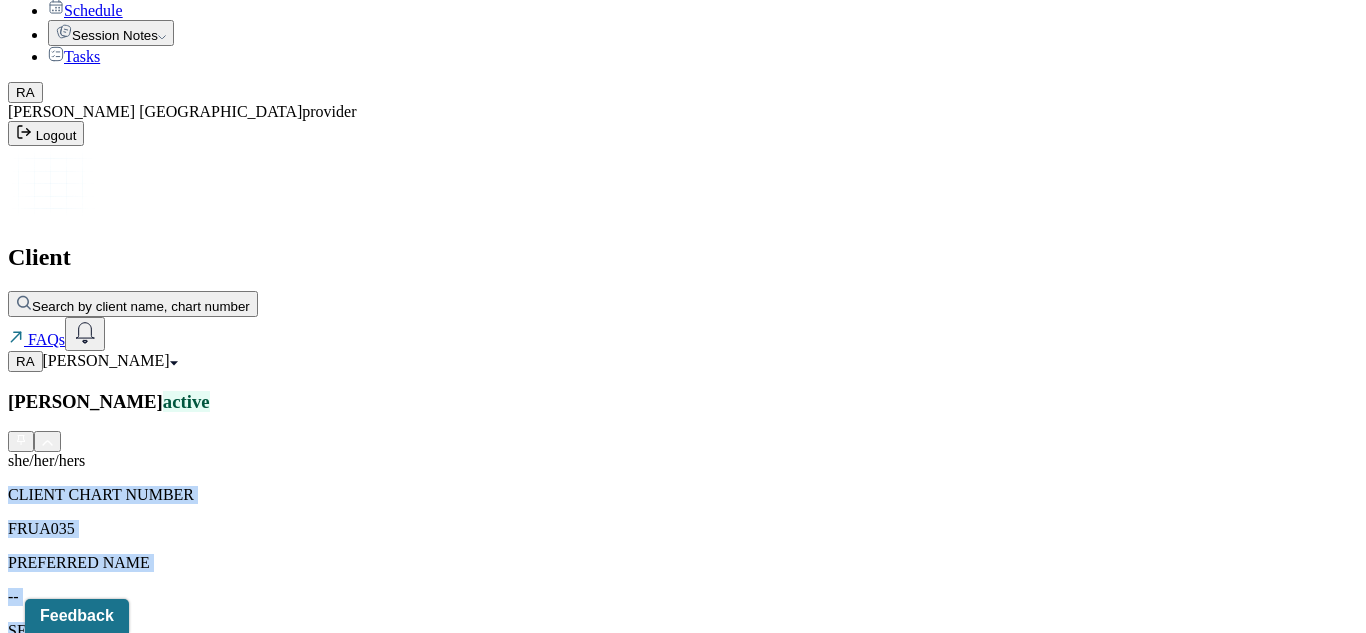 click on "[PERSON_NAME] active         she/her/hers CLIENT CHART NUMBER FRUA035 PREFERRED NAME -- SEX [DEMOGRAPHIC_DATA] AGE [DEMOGRAPHIC_DATA]  yrs DATE OF BIRTH [DEMOGRAPHIC_DATA]  CONTACT [PHONE_NUMBER] EMAIL [EMAIL_ADDRESS][DOMAIN_NAME] PROVIDER ANTIGUA, [PERSON_NAME] MHC-LP DIAGNOSIS -- DIAGNOSIS CODE -- LAST SESSION [DATE] insurance provider CARELON FINANCIAL ASSISTANCE STATUS -- Address [STREET_ADDRESS][US_STATE] Consent to Sms Yes   Memo     Relations info     Session Notes     Documents     Tasks     Category     active     Date     Add memo   No memo yet Client memos will appear here when added   Add memo" at bounding box center [683, 1174] 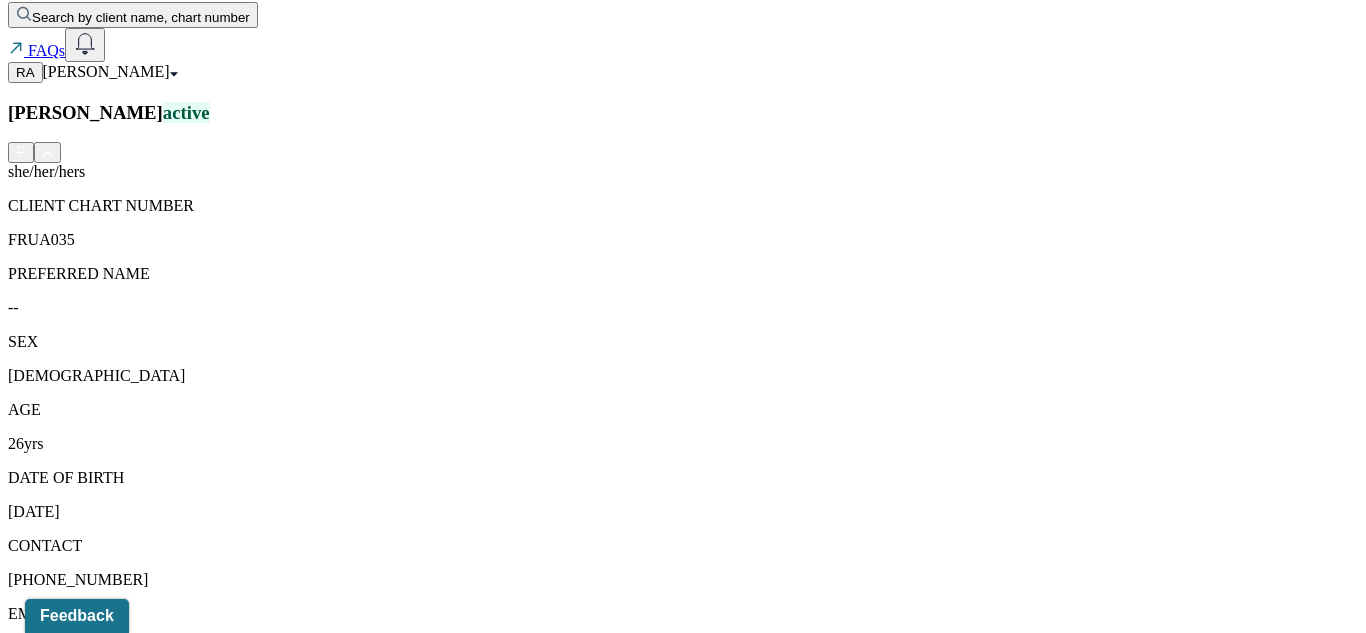 scroll, scrollTop: 480, scrollLeft: 0, axis: vertical 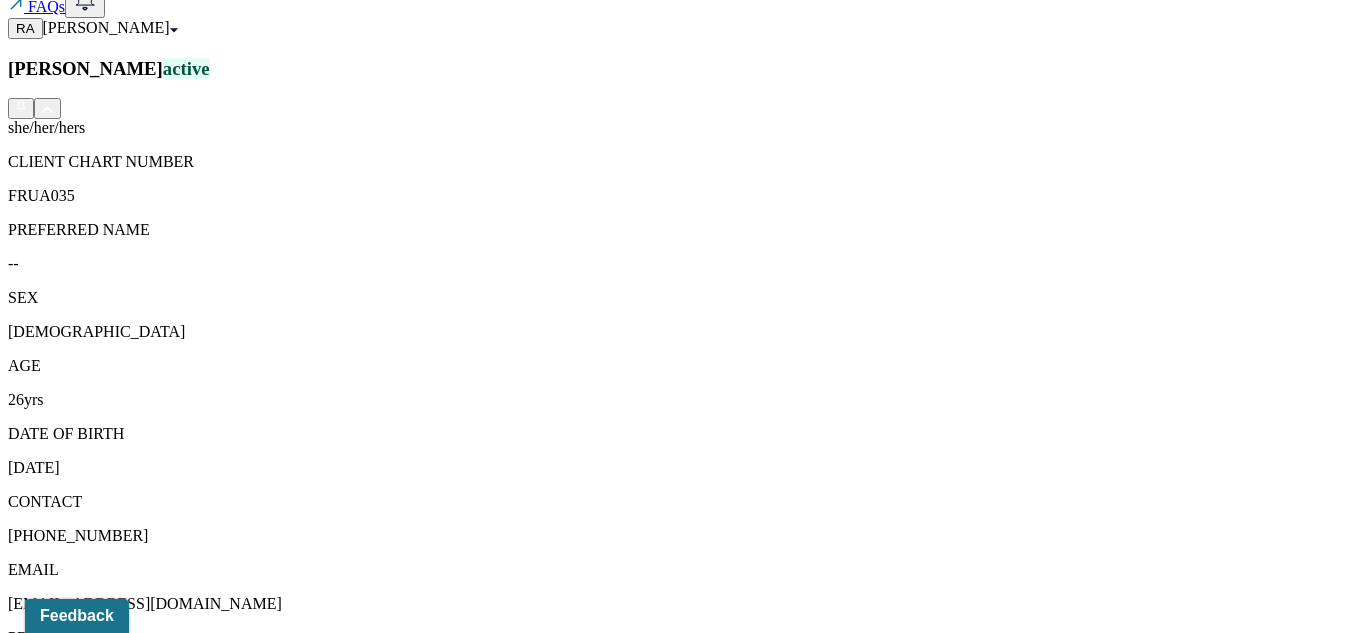 click on "Session Notes" at bounding box center [209, 1421] 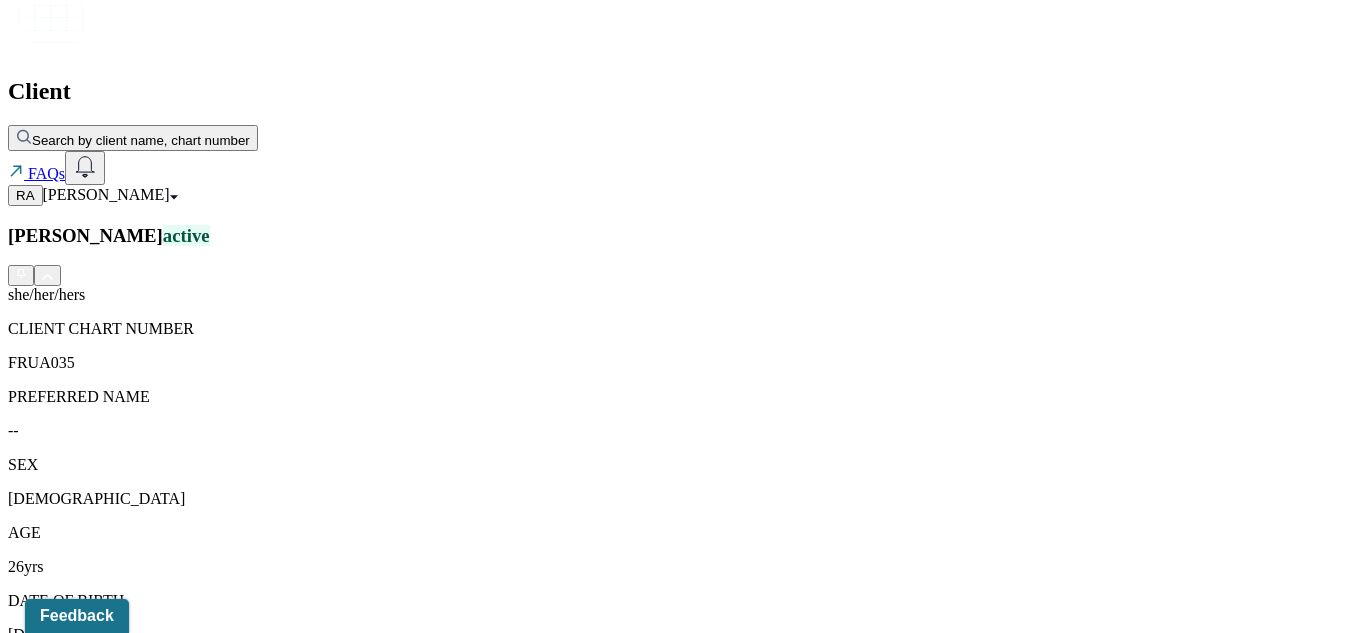 click on "Individual intake note" at bounding box center (264, 1722) 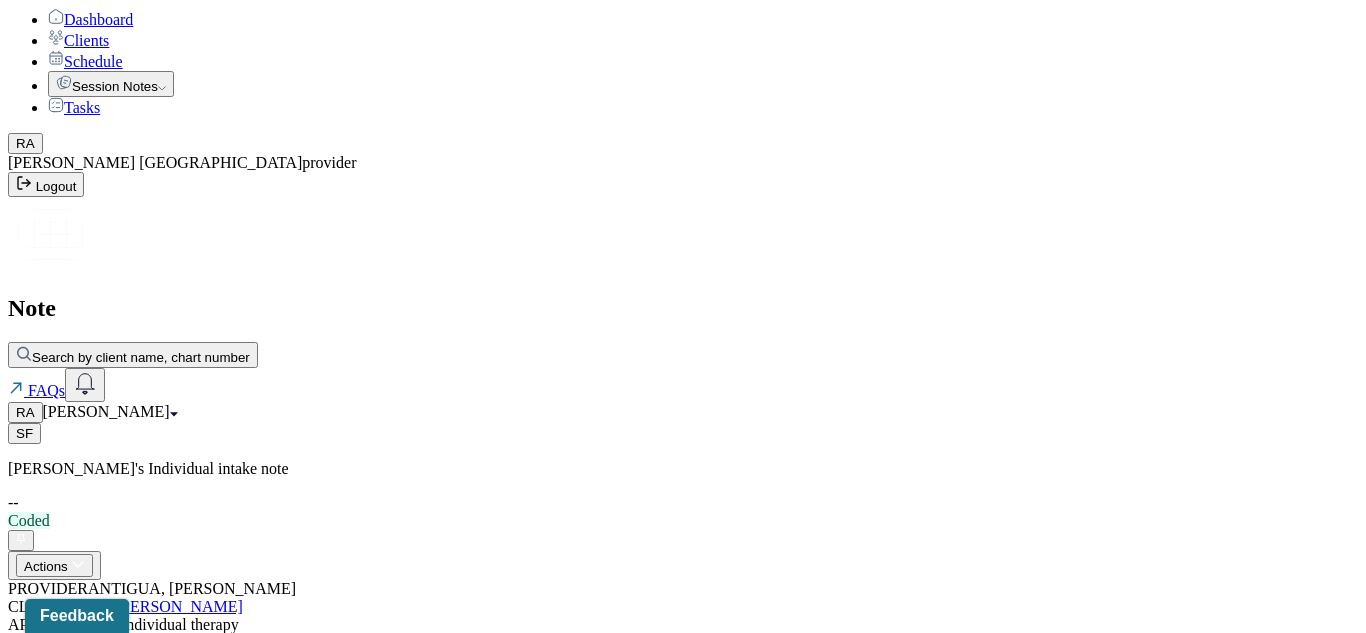 scroll, scrollTop: 0, scrollLeft: 0, axis: both 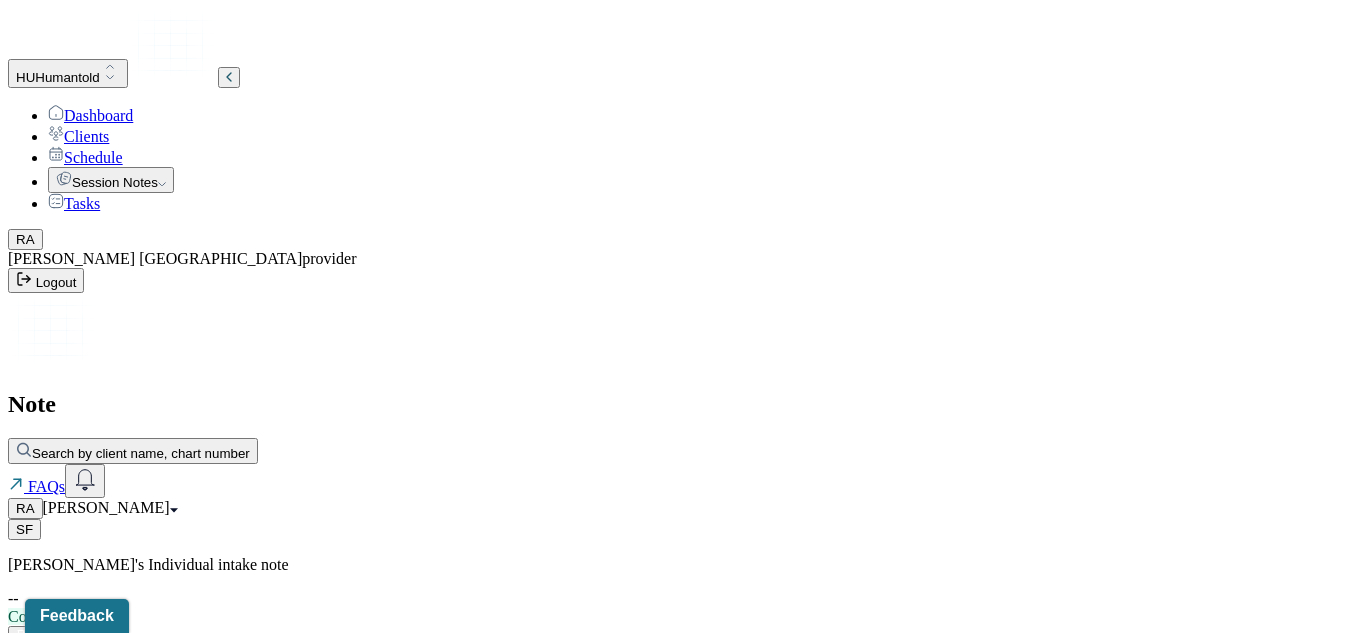 click on "Dashboard" at bounding box center (90, 115) 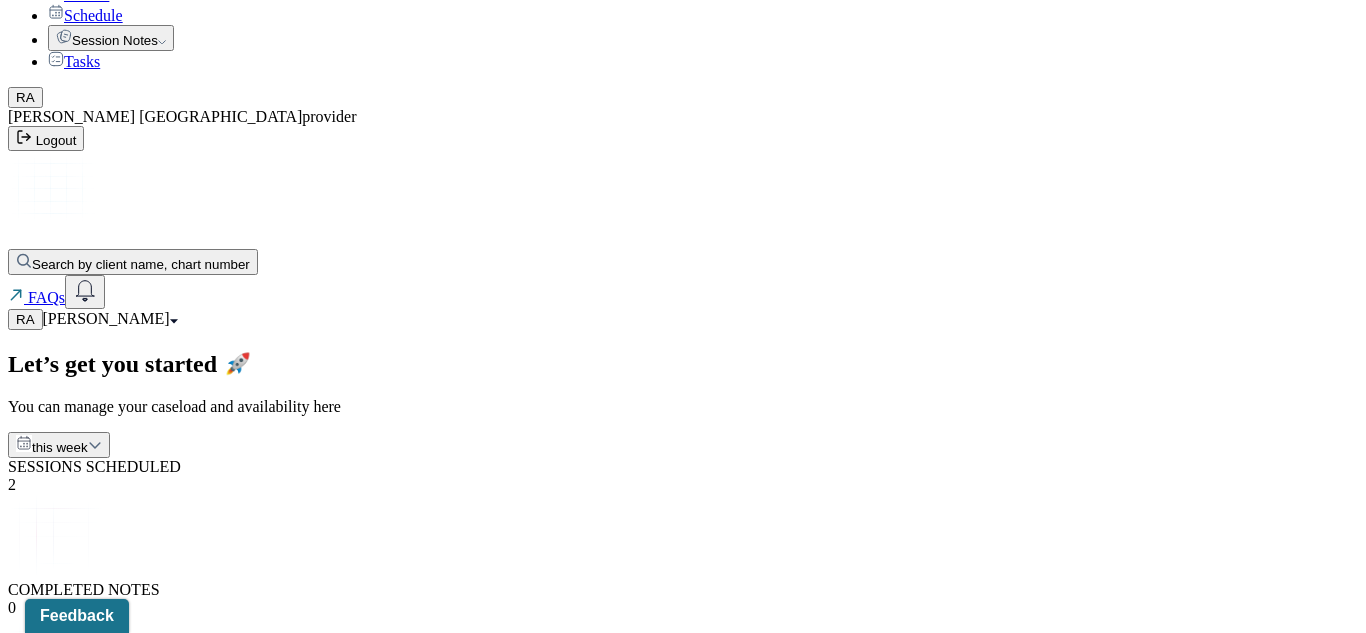 scroll, scrollTop: 111, scrollLeft: 0, axis: vertical 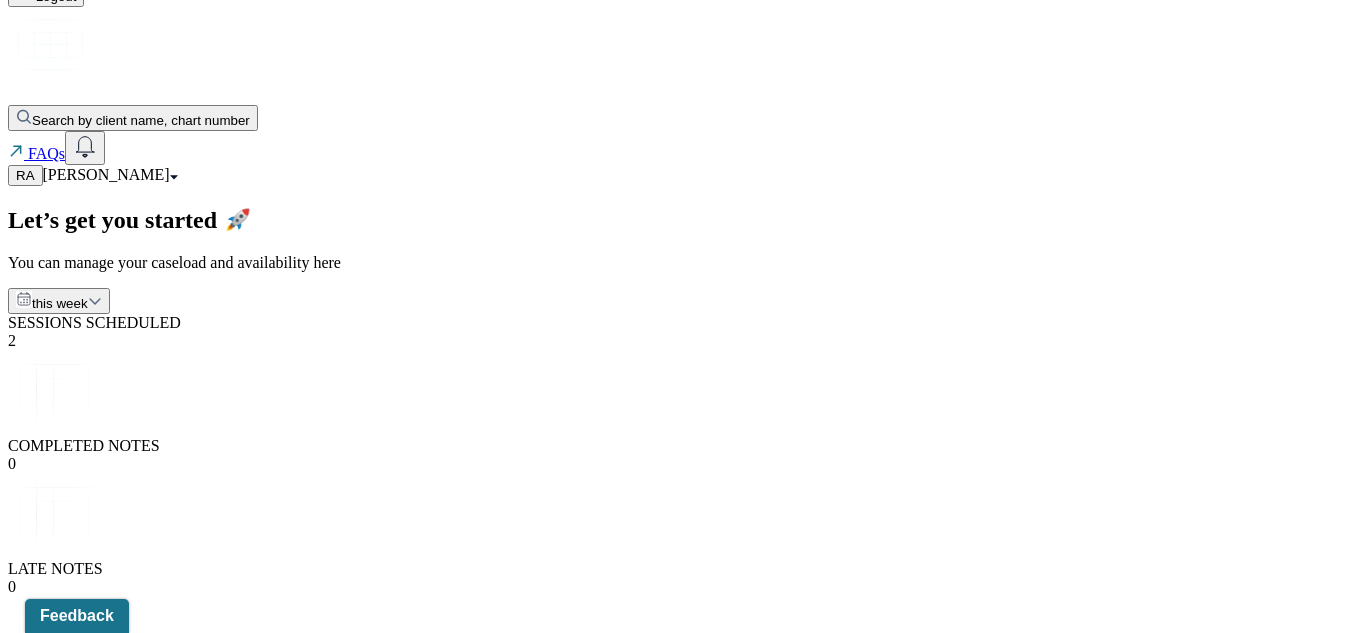 click on "[PERSON_NAME]" at bounding box center (73, 1048) 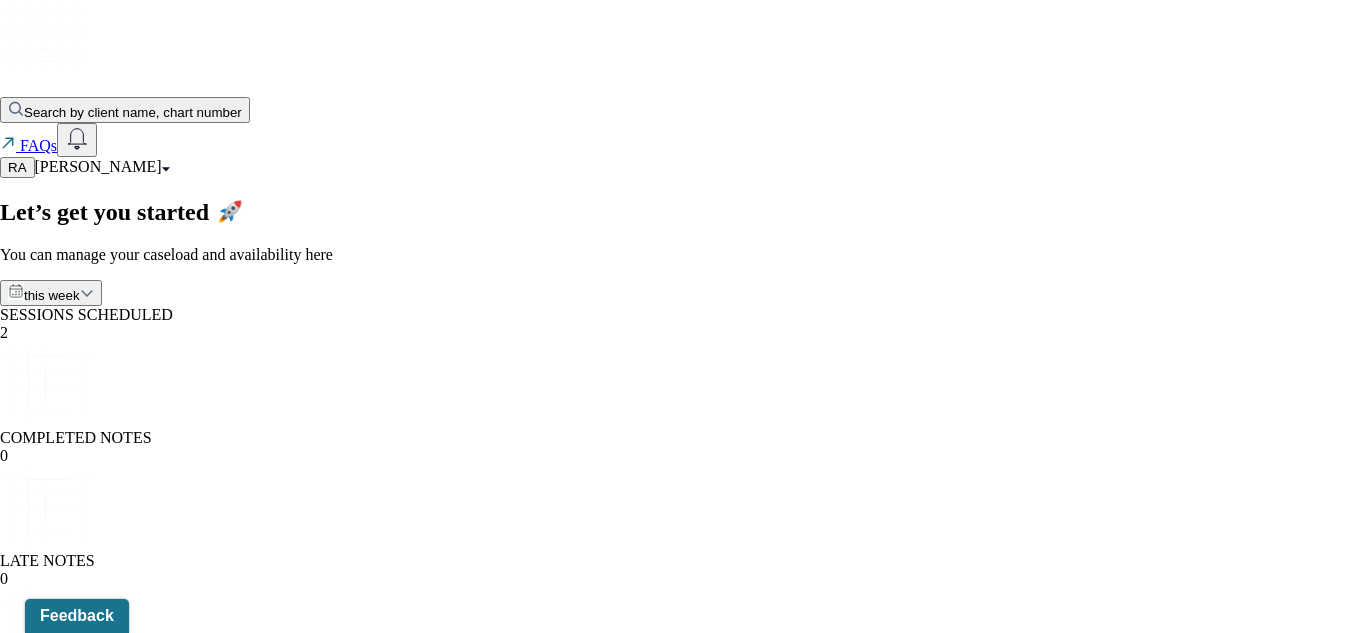click on "[PERSON_NAME] Task Go to full client chart PREFERRED NAME -- (26years) CONTACT & EMAIL [PHONE_NUMBER], [EMAIL_ADDRESS][DOMAIN_NAME] Address [STREET_ADDRESS] PROVIDER CARELON DIAGNOSIS --   Tasks     Session notes   No pending task found Tasks will be added when you have one or more tasks" at bounding box center [683, 1670] 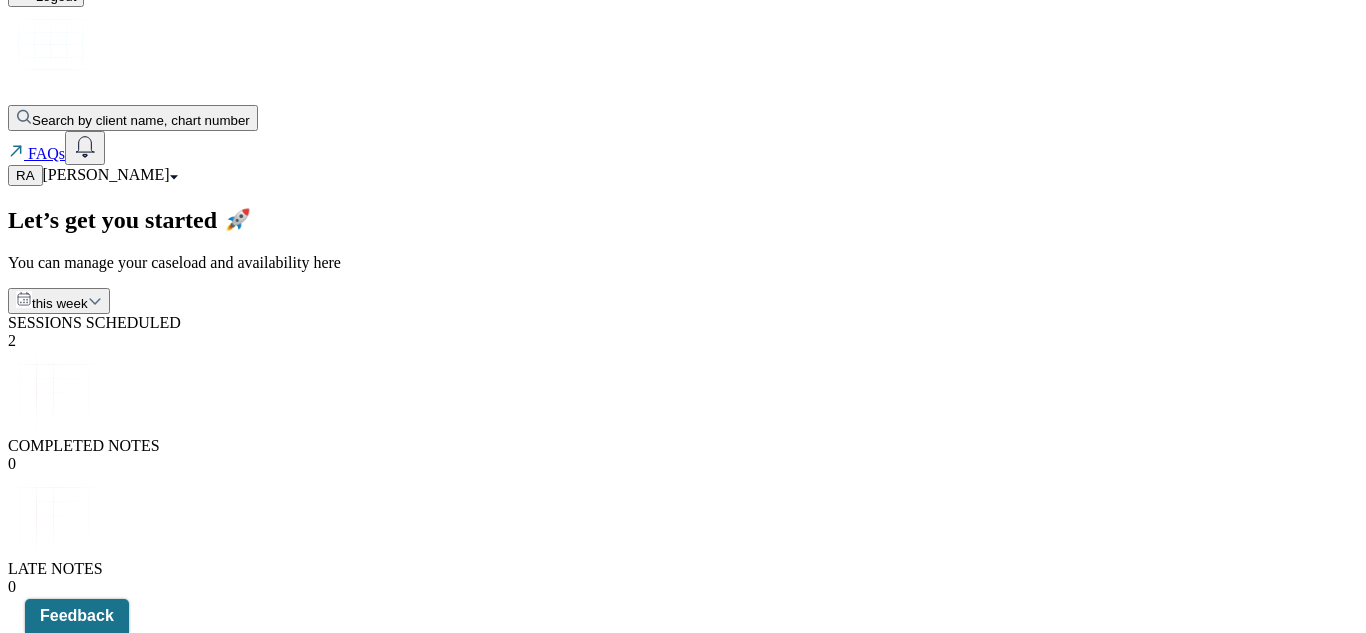 click on "Clients" at bounding box center [78, -150] 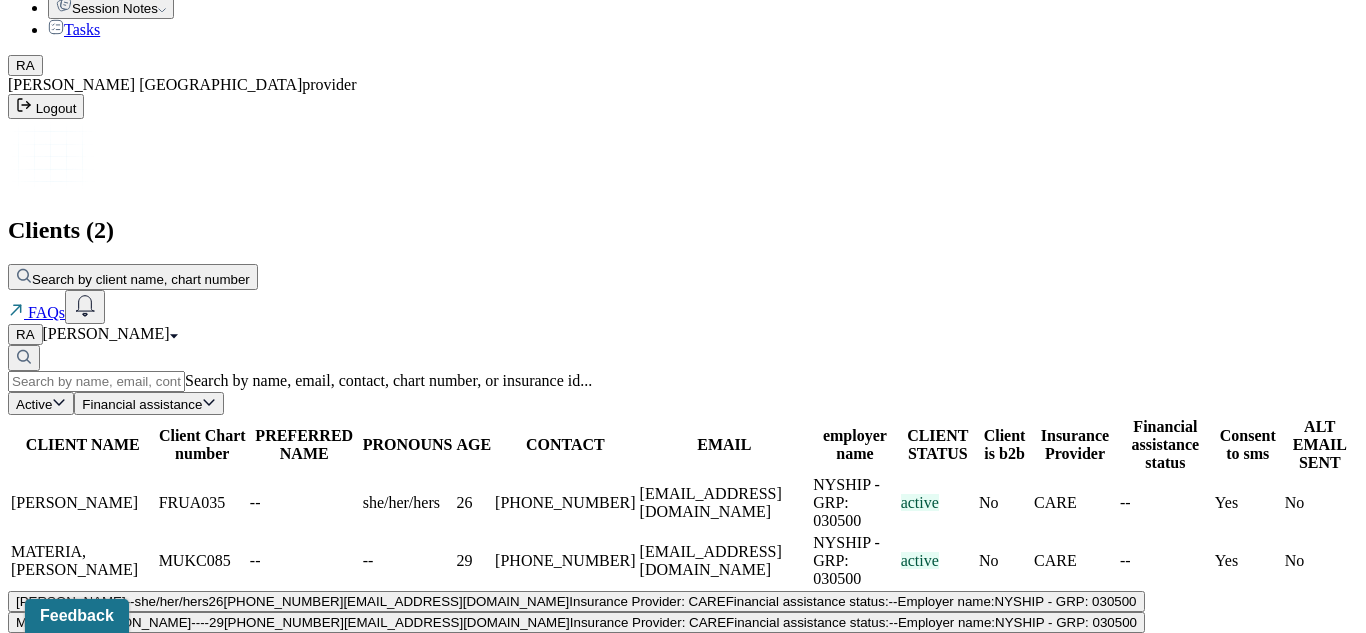 scroll, scrollTop: 0, scrollLeft: 0, axis: both 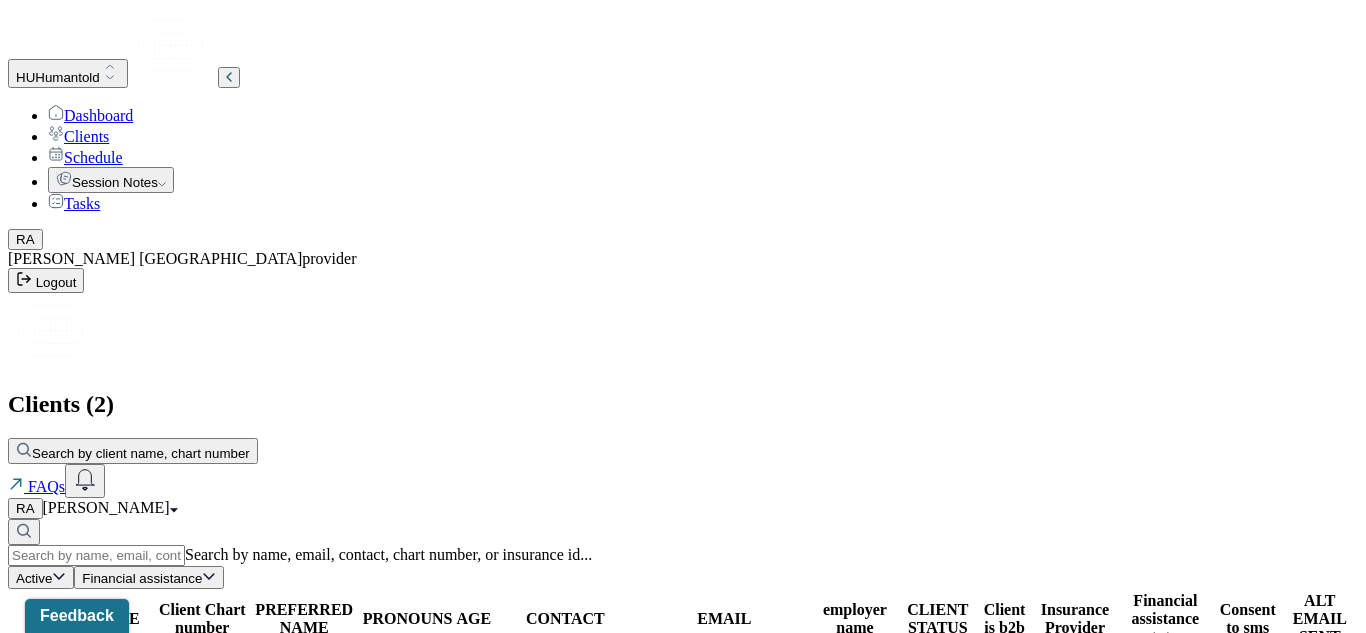 click on "FRUA035" at bounding box center (202, 677) 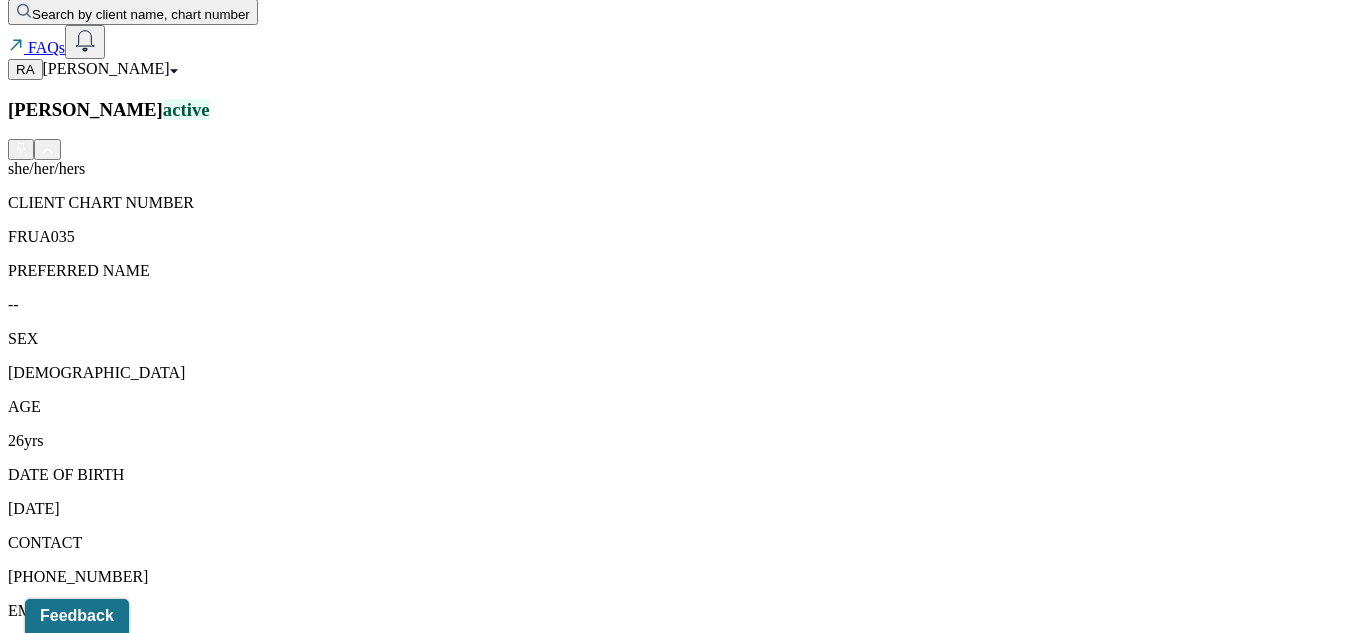 scroll, scrollTop: 443, scrollLeft: 0, axis: vertical 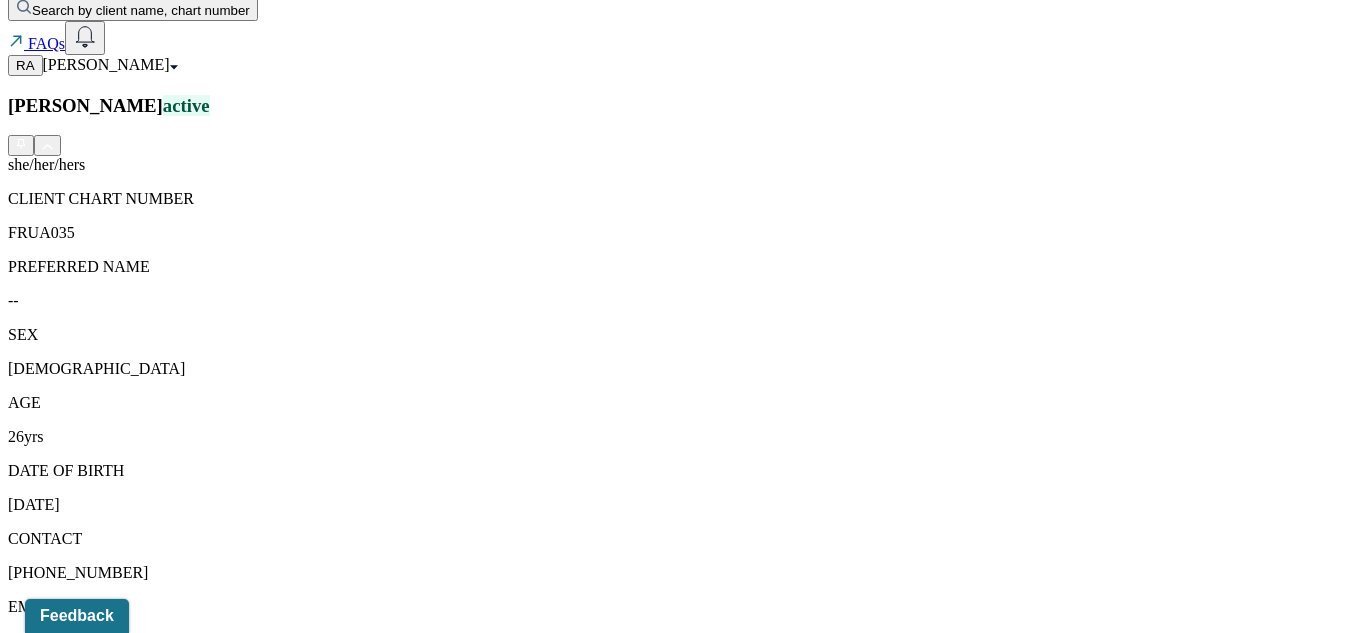 click on "Session Notes" at bounding box center [209, 1458] 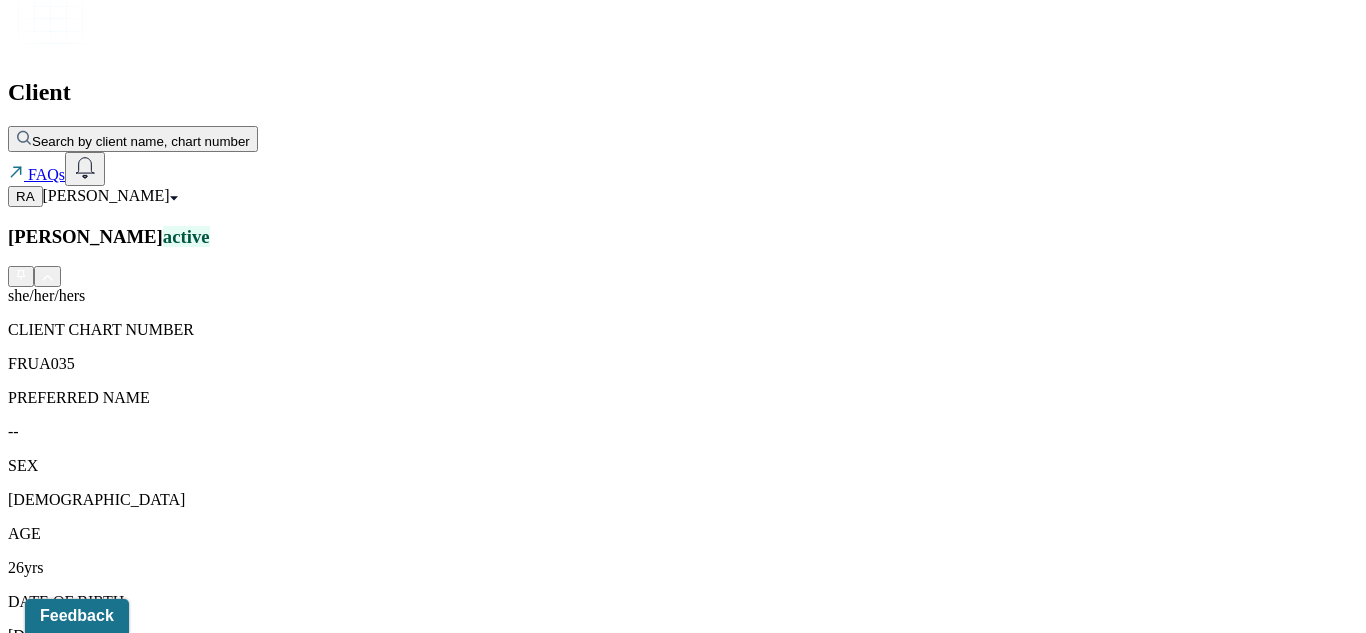 scroll, scrollTop: 313, scrollLeft: 0, axis: vertical 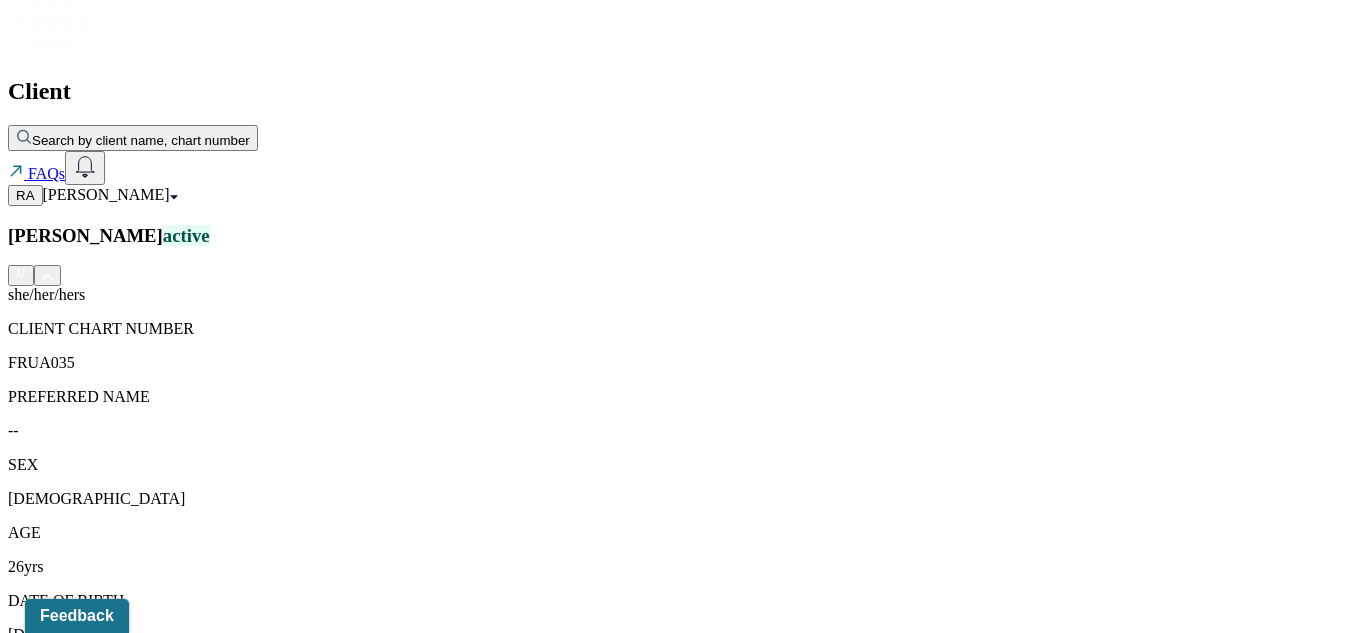 click on "[DATE]" at bounding box center [118, 1722] 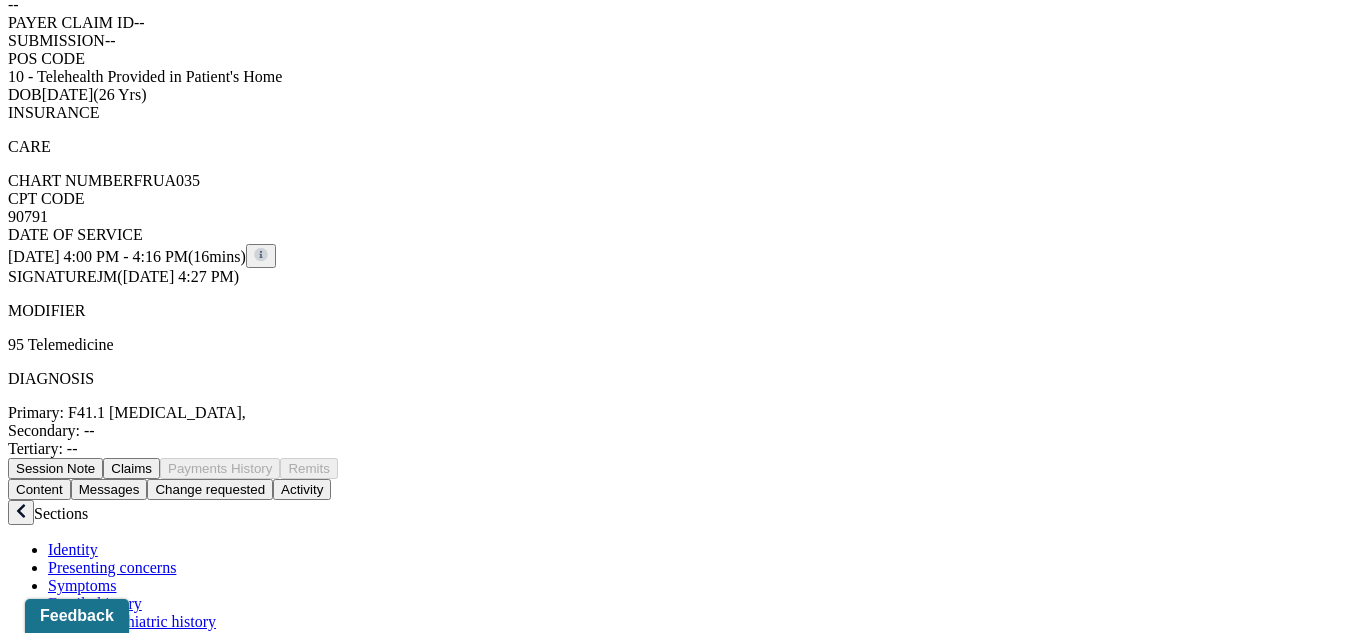 scroll, scrollTop: 784, scrollLeft: 0, axis: vertical 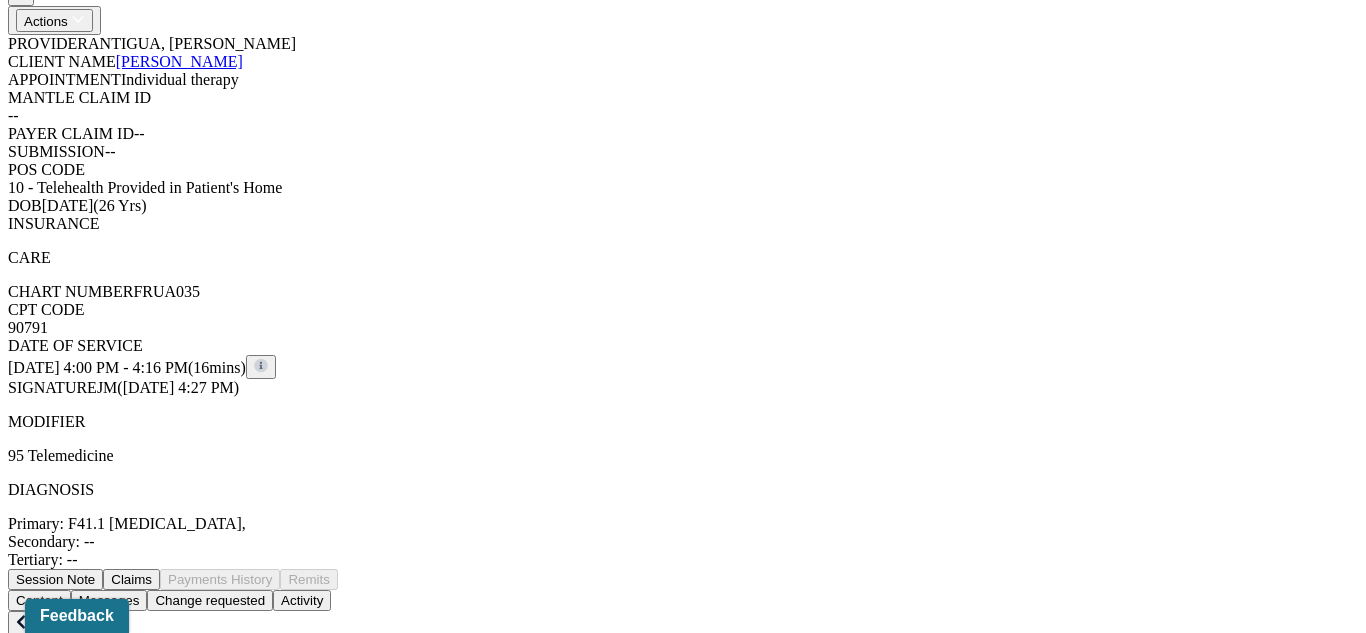 click 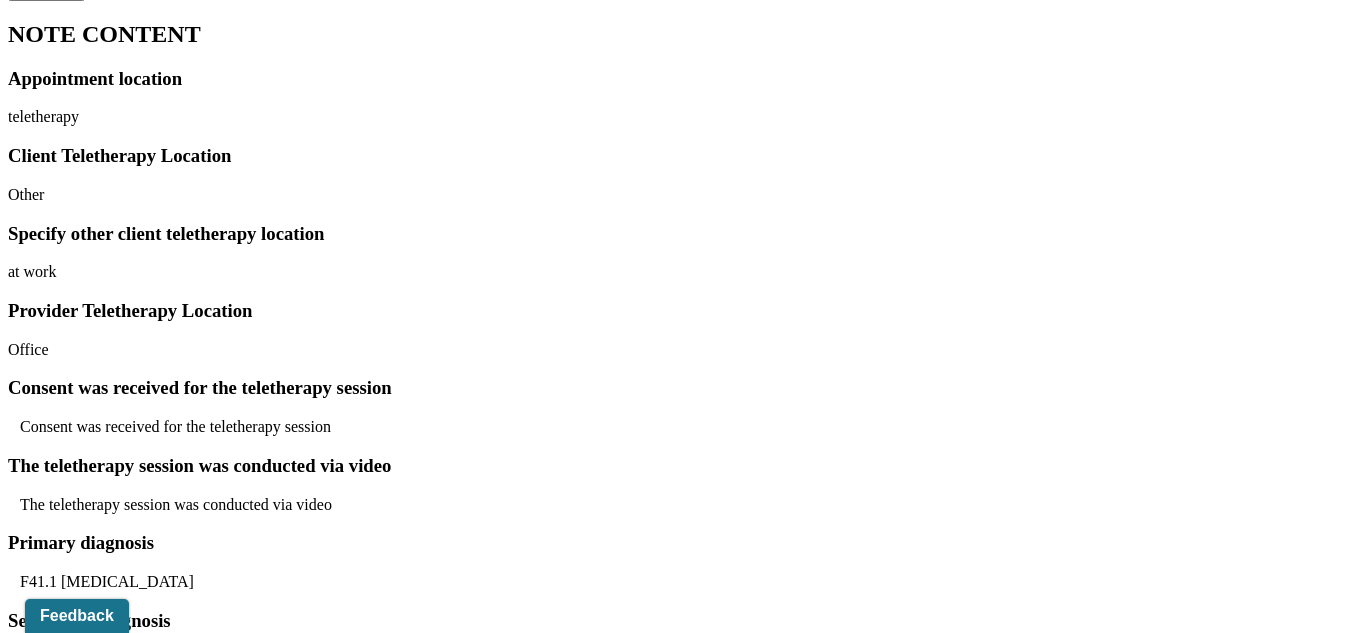 scroll, scrollTop: 1593, scrollLeft: 0, axis: vertical 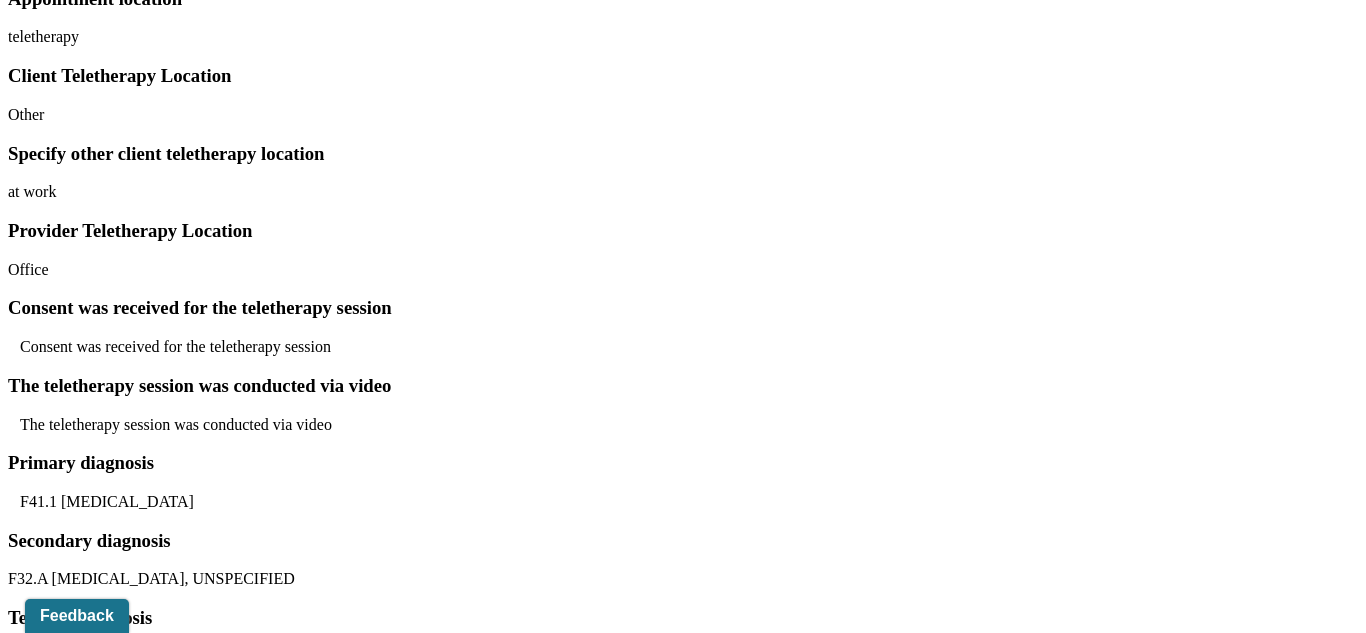 click on "--" at bounding box center [683, 923] 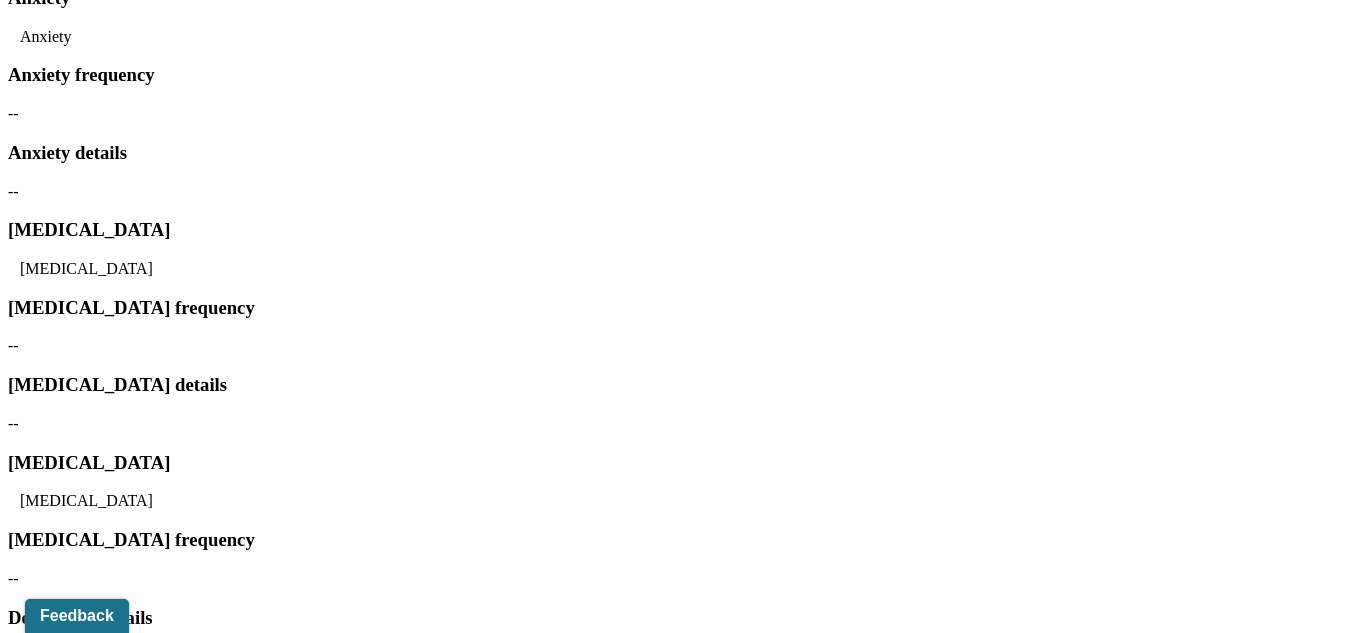 scroll, scrollTop: 3605, scrollLeft: 0, axis: vertical 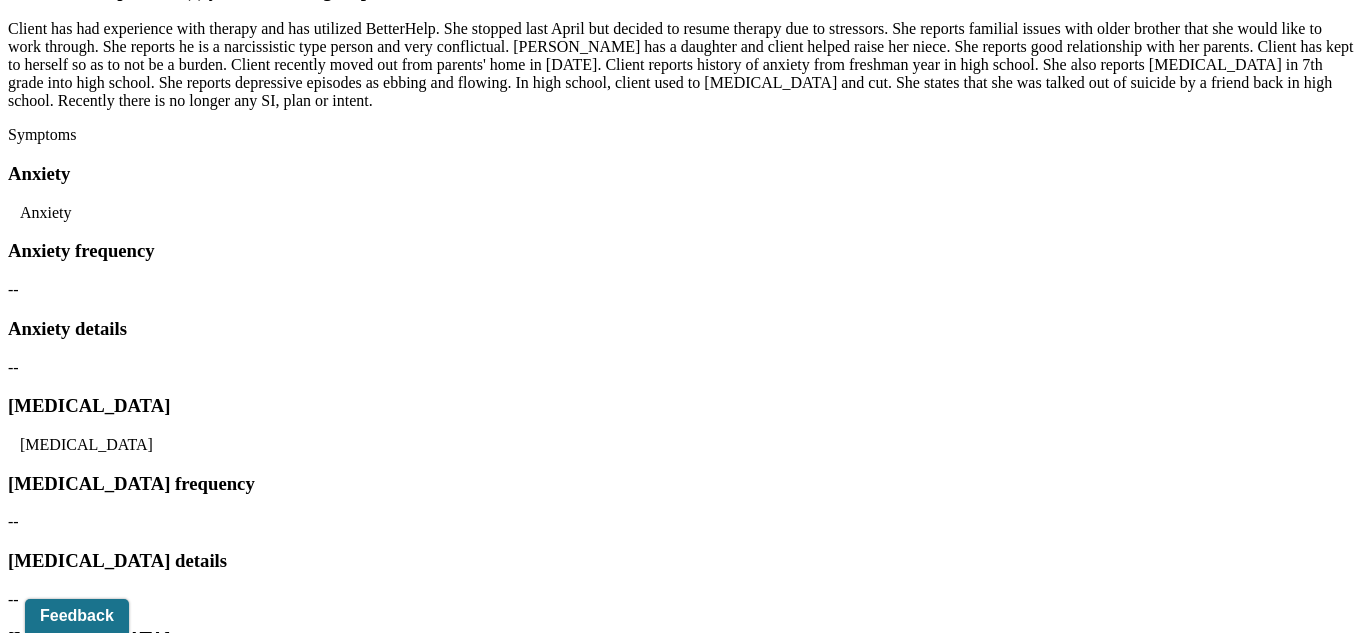 click on "Suicide risk assessment" at bounding box center [123, -2196] 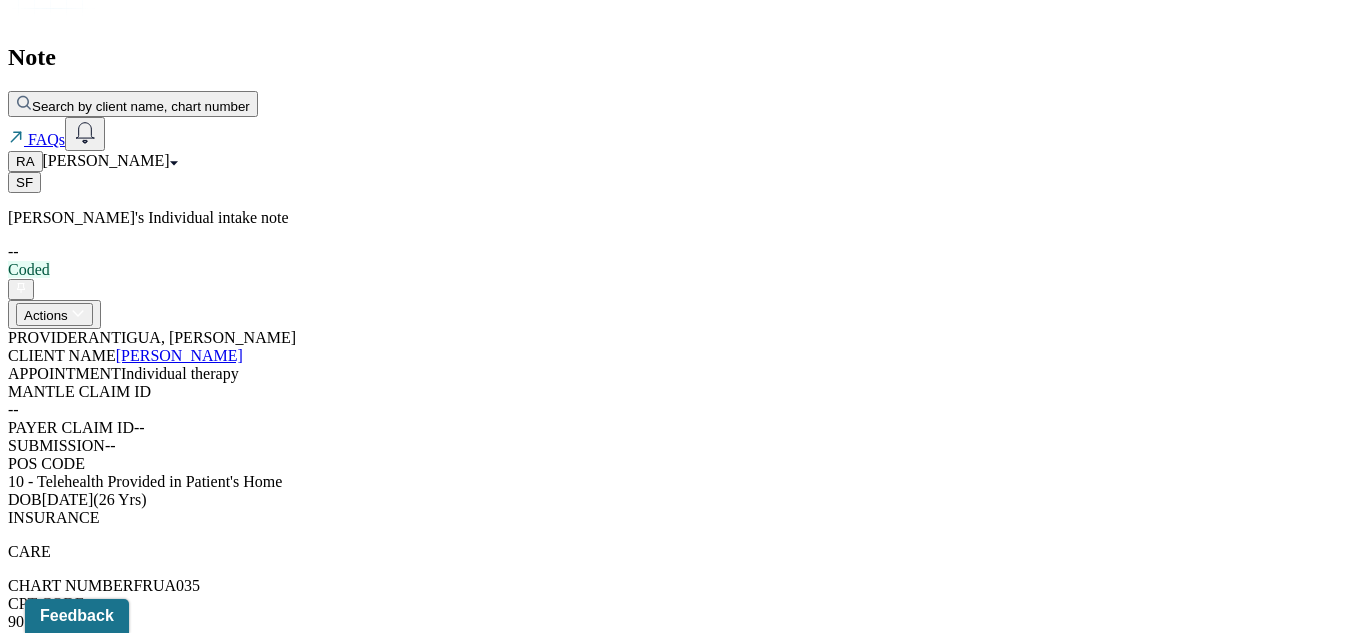 scroll, scrollTop: 0, scrollLeft: 0, axis: both 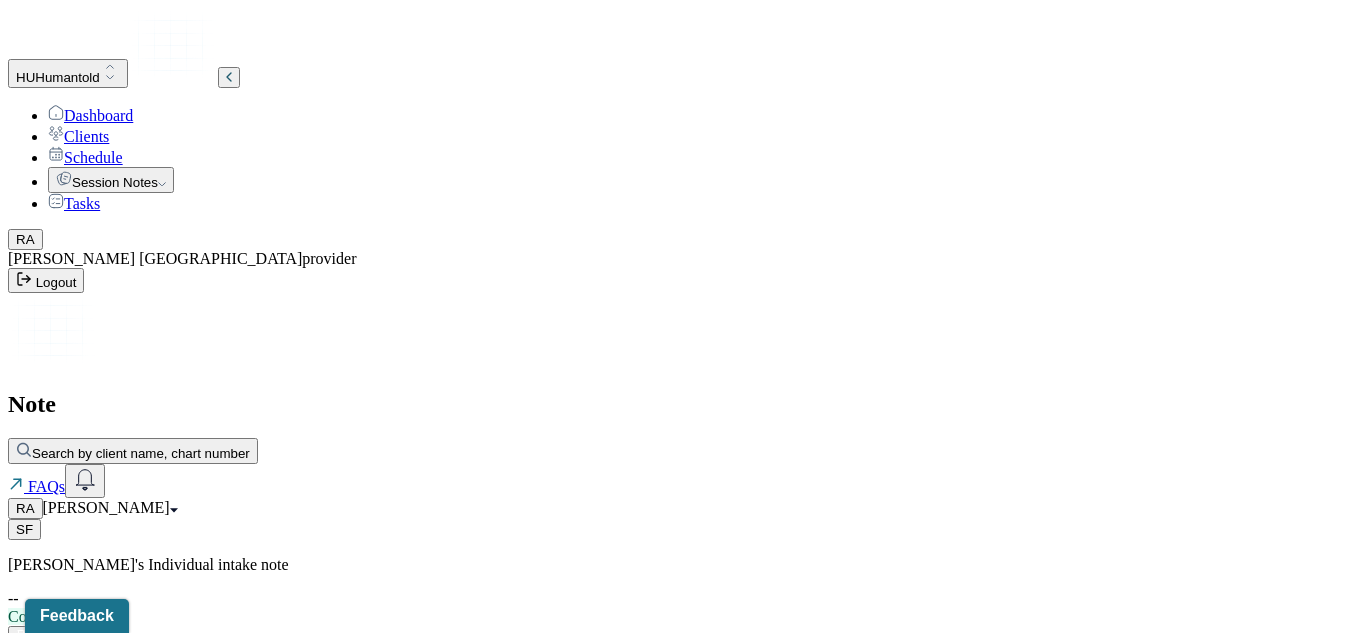 click on "Clients" at bounding box center [78, 136] 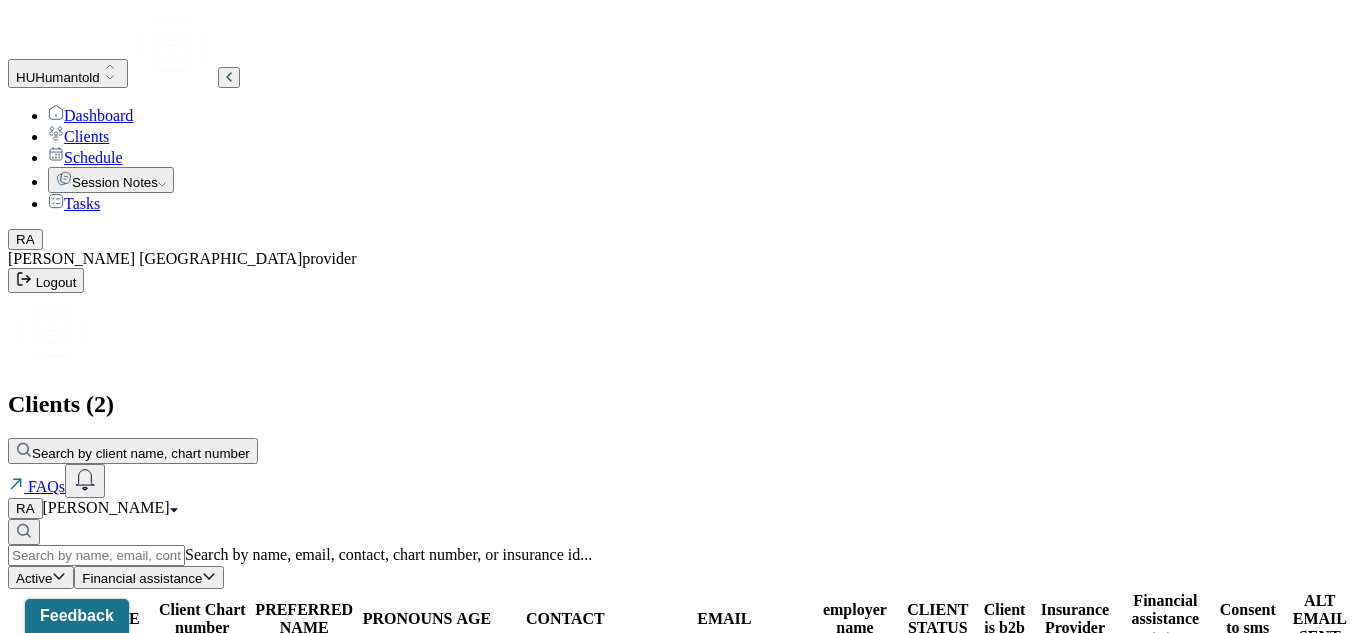 click on "FRUA035" at bounding box center [202, 677] 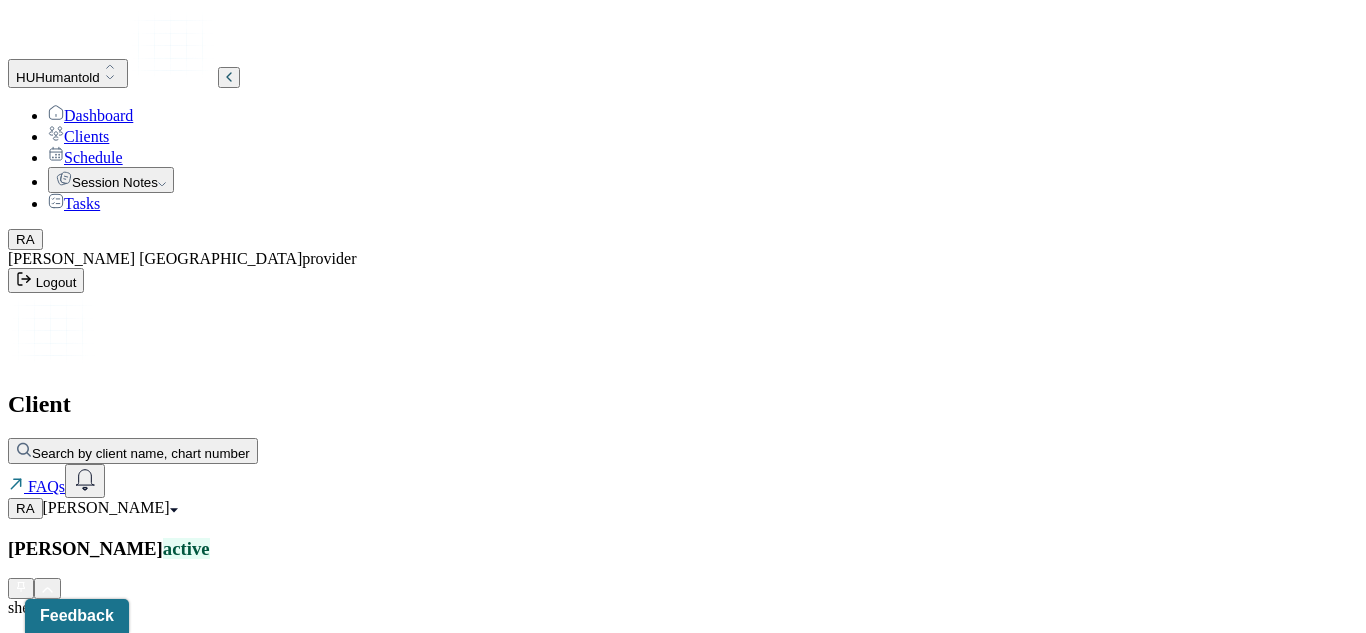 click on "CLIENT CHART NUMBER FRUA035 PREFERRED NAME -- SEX [DEMOGRAPHIC_DATA] AGE [DEMOGRAPHIC_DATA]  yrs DATE OF BIRTH [DEMOGRAPHIC_DATA]  CONTACT [PHONE_NUMBER] EMAIL [EMAIL_ADDRESS][DOMAIN_NAME] PROVIDER ANTIGUA, [PERSON_NAME] MHC-LP DIAGNOSIS -- DIAGNOSIS CODE -- LAST SESSION [DATE] insurance provider CARELON FINANCIAL ASSISTANCE STATUS -- Address [STREET_ADDRESS][US_STATE] Consent to Sms Yes" at bounding box center [683, 1254] 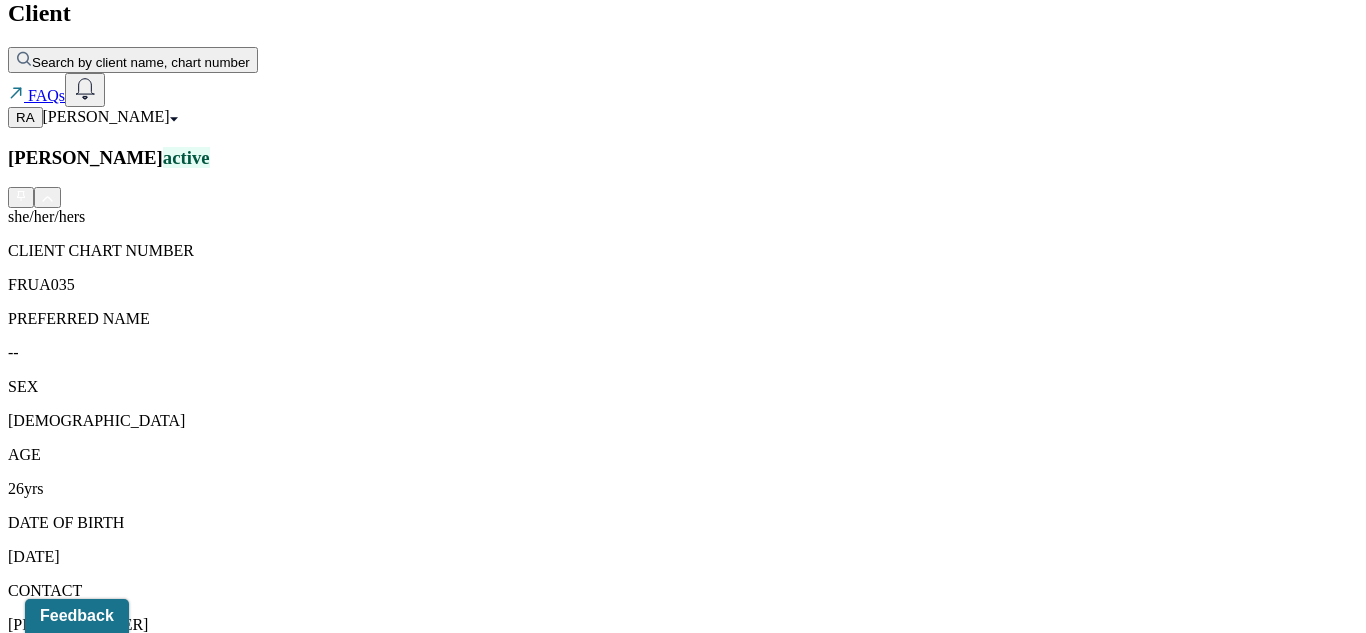 scroll, scrollTop: 456, scrollLeft: 0, axis: vertical 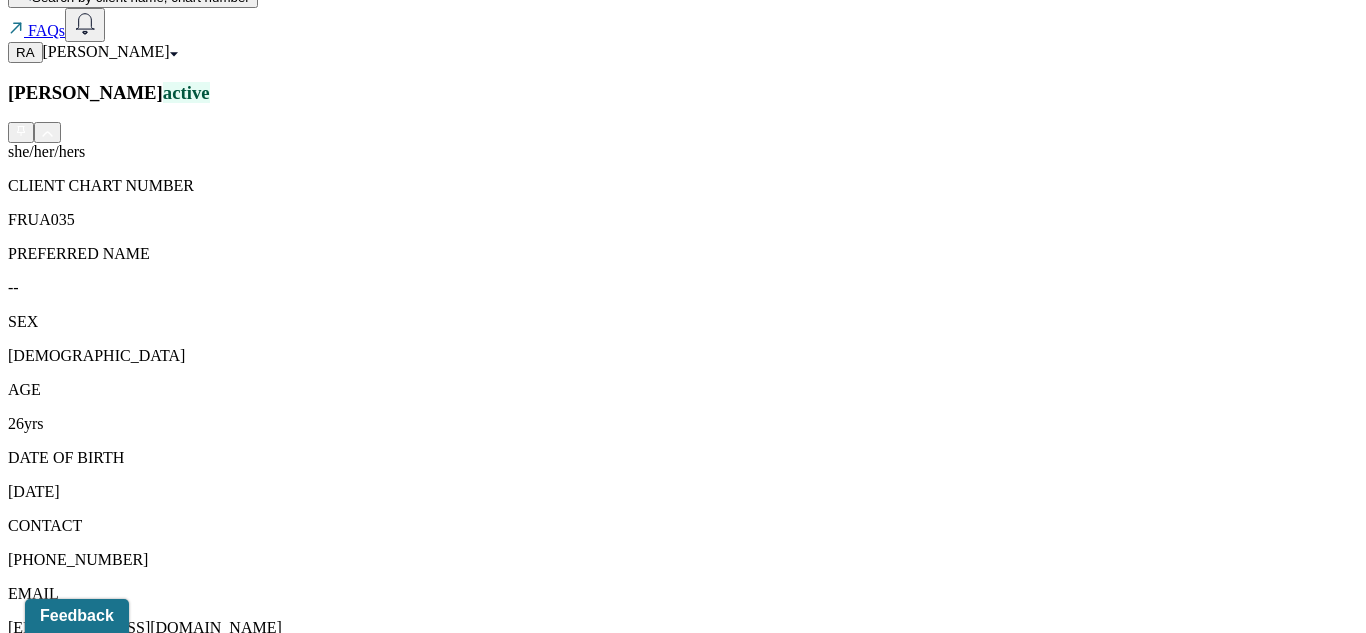 click on "Session Notes" at bounding box center [209, 1445] 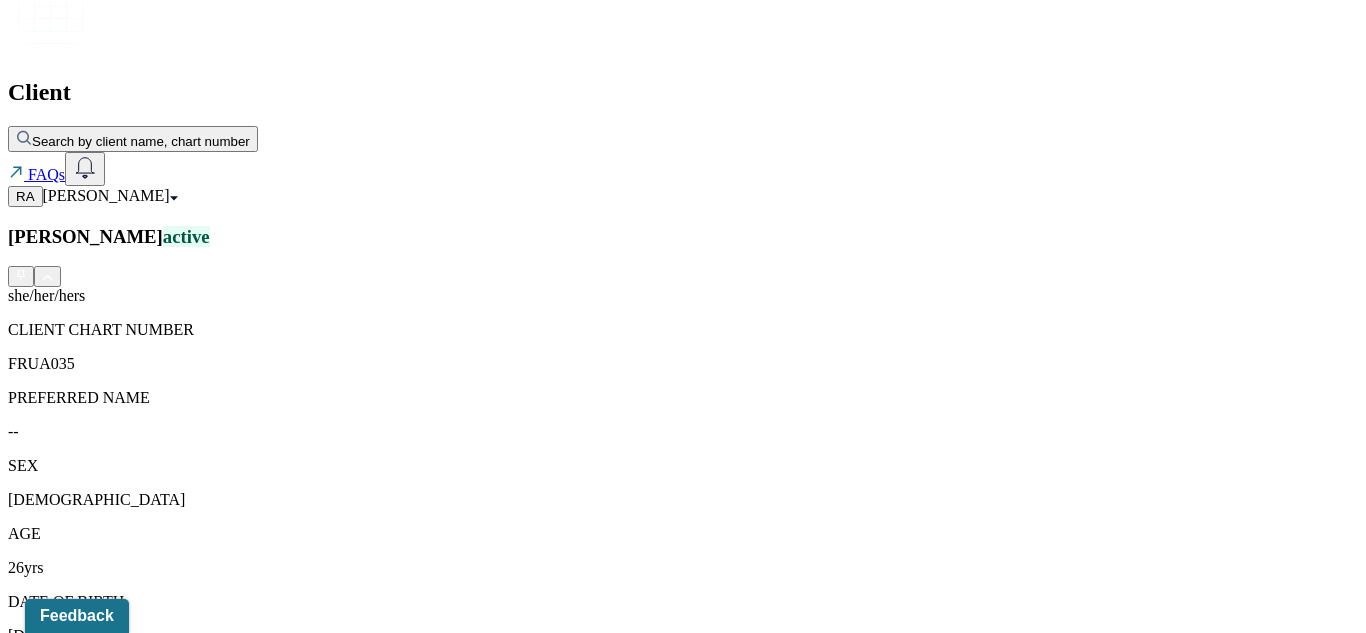 scroll, scrollTop: 313, scrollLeft: 0, axis: vertical 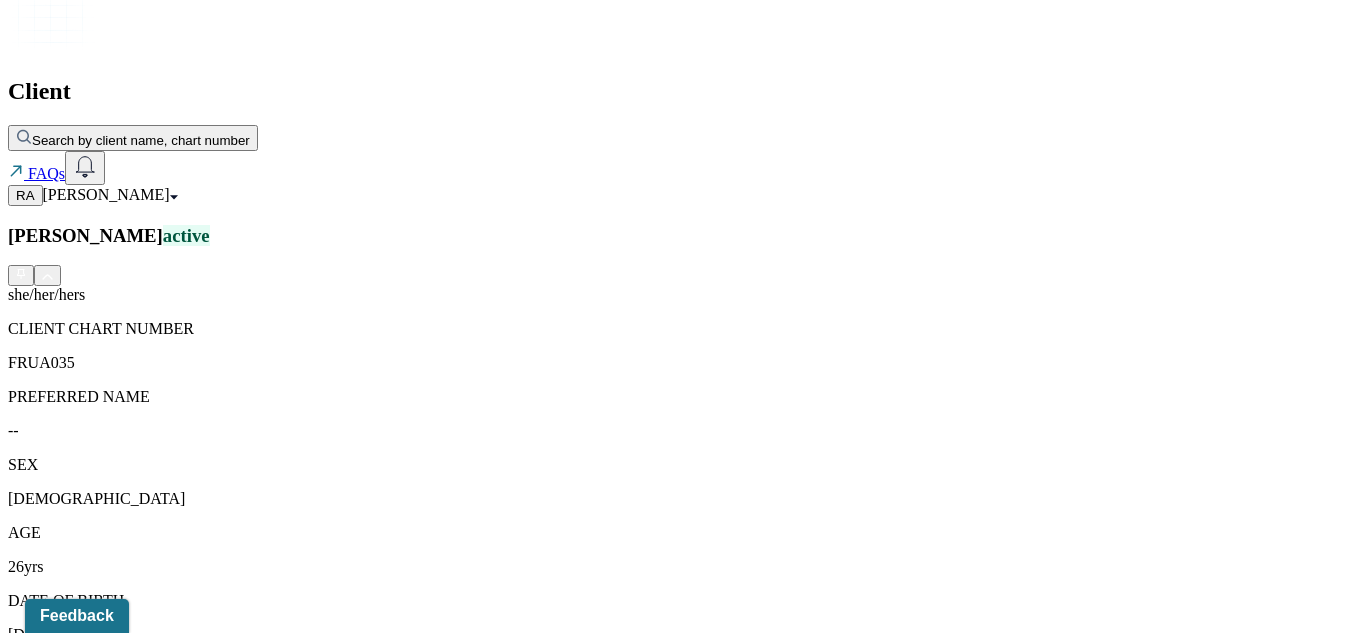 click on "Individual intake note" at bounding box center [264, 1722] 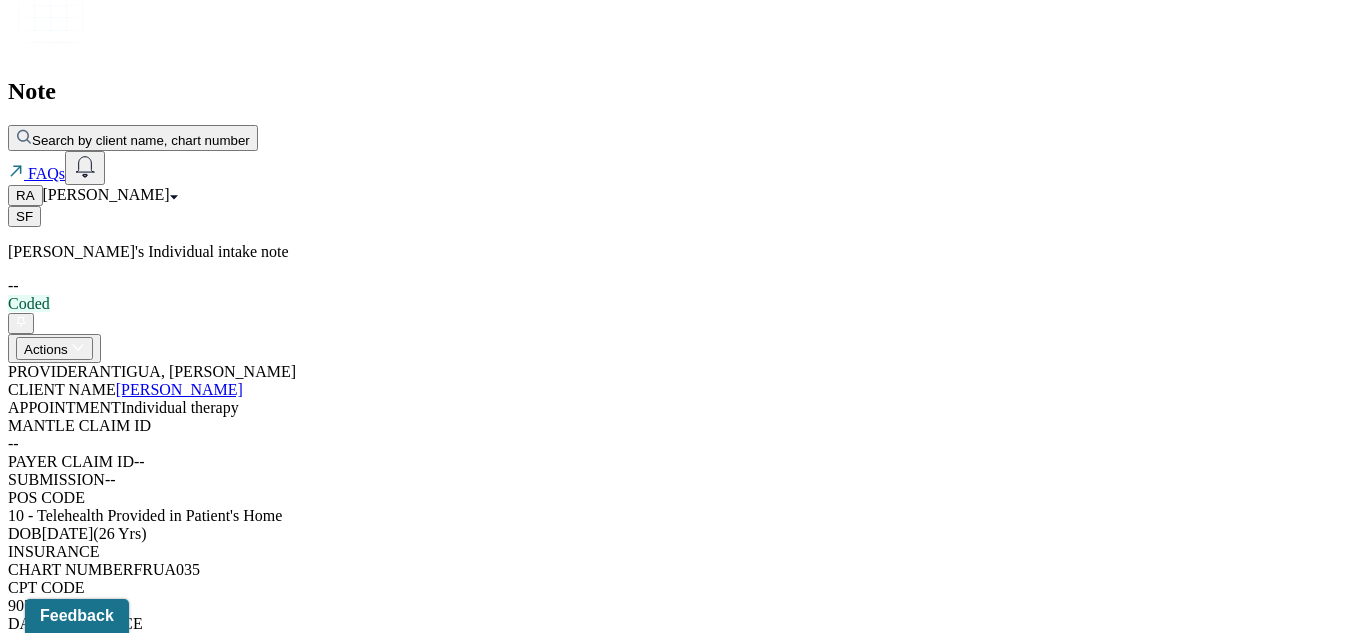 click on "Appointment location" at bounding box center [683, 1229] 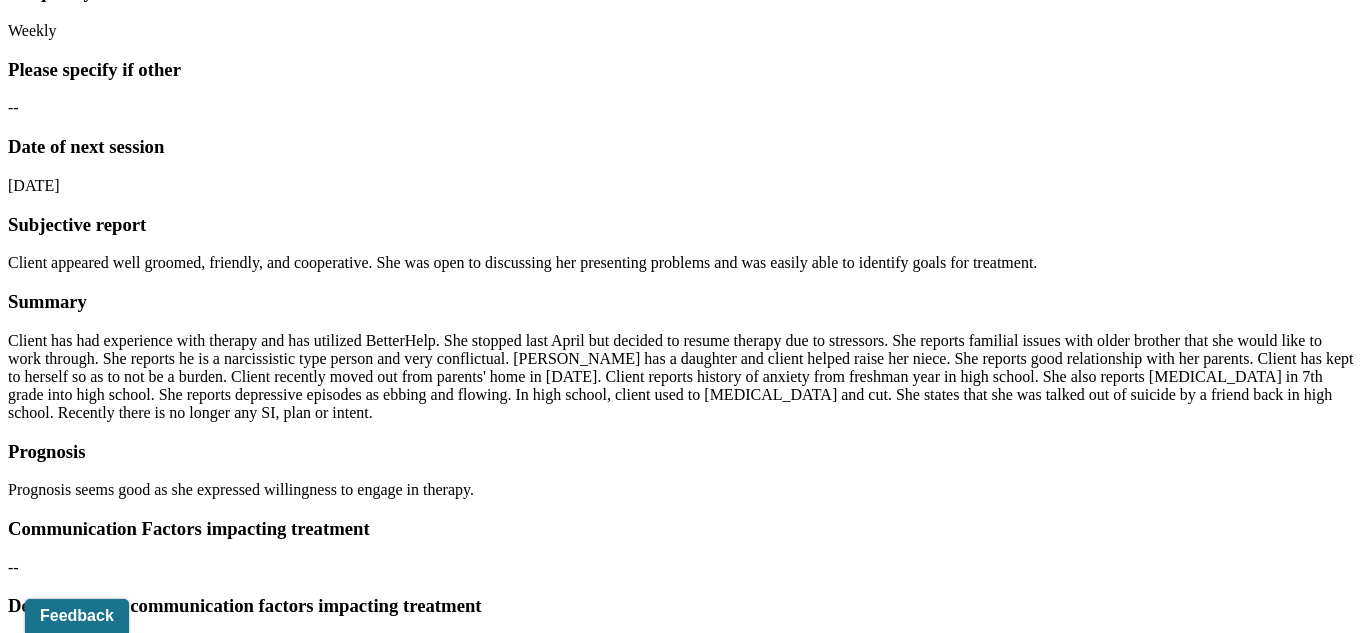 scroll, scrollTop: 9433, scrollLeft: 0, axis: vertical 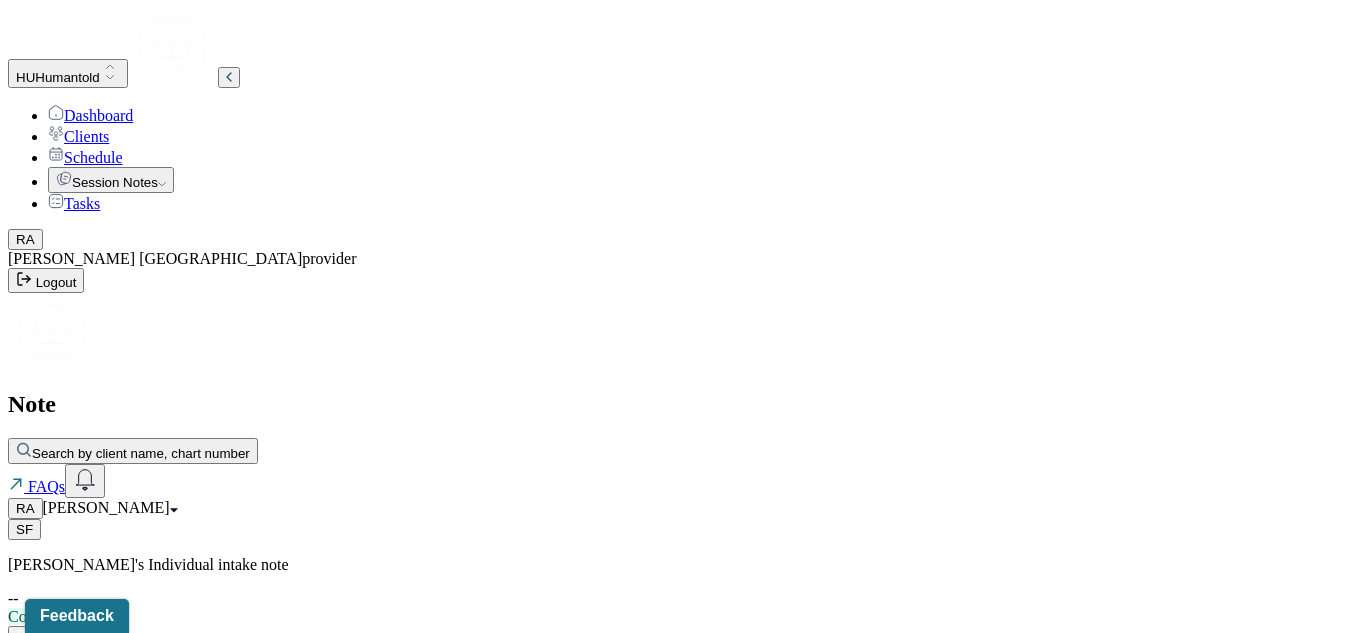 click on "Clients" at bounding box center (78, 136) 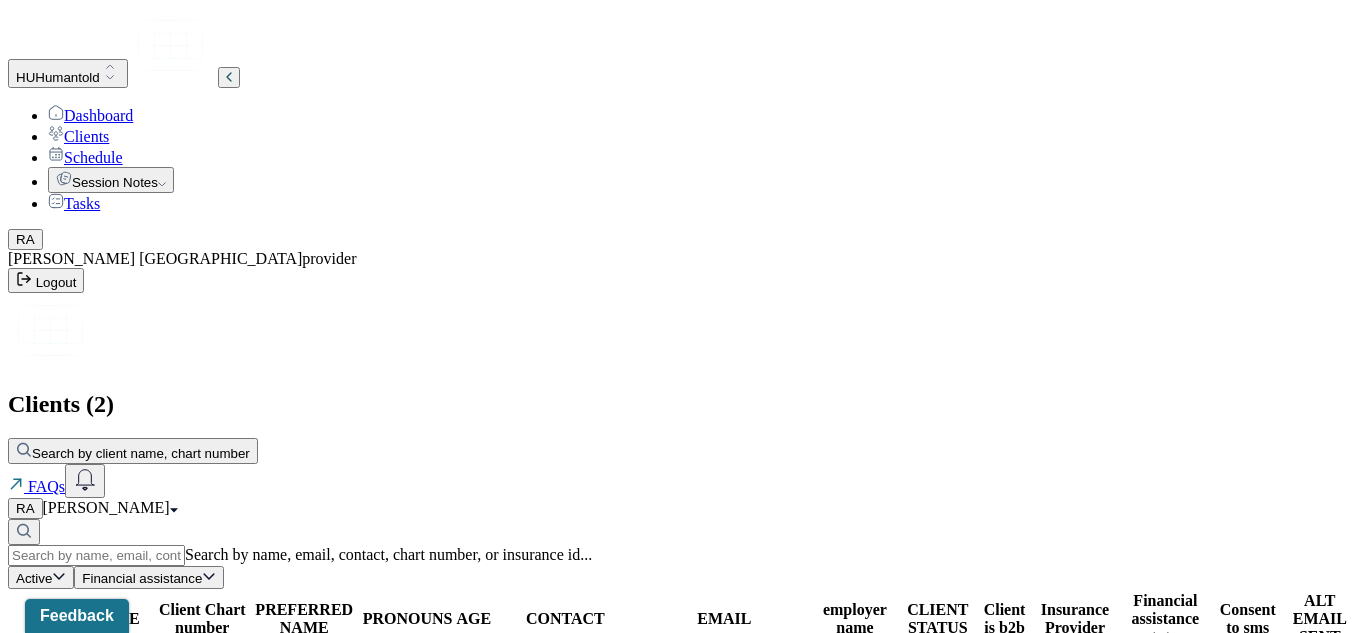 click on "[PERSON_NAME]" at bounding box center (83, 677) 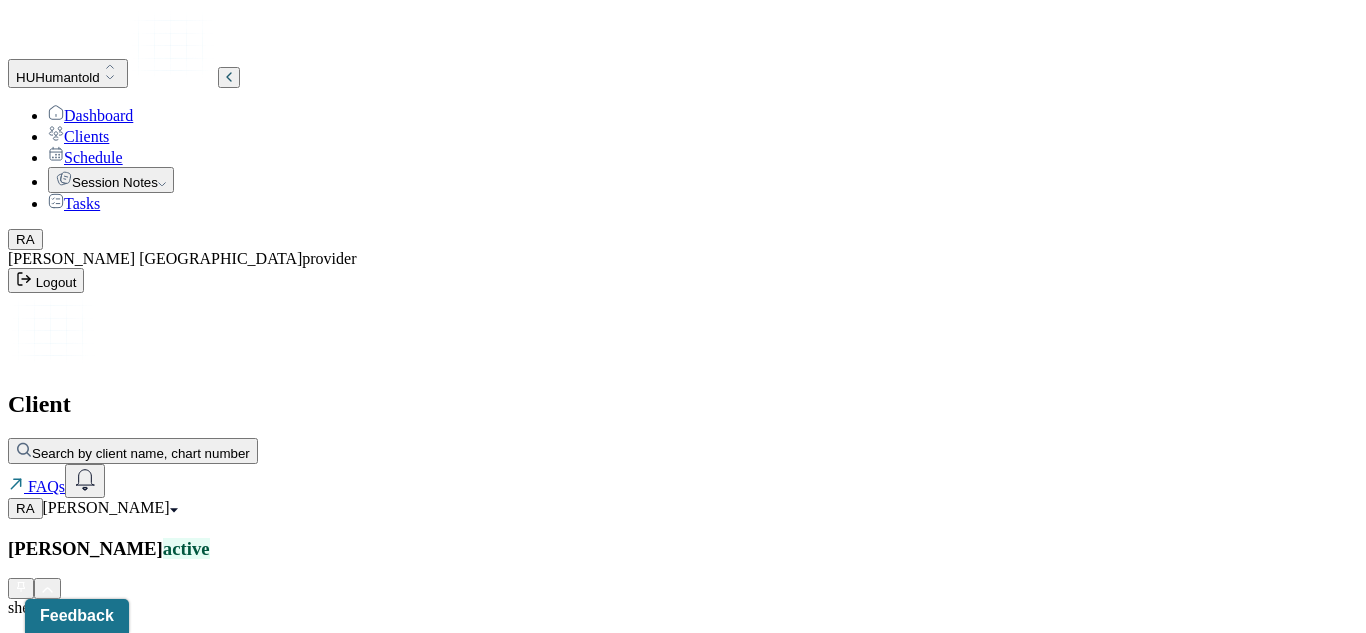 click on "Clients" at bounding box center [78, 136] 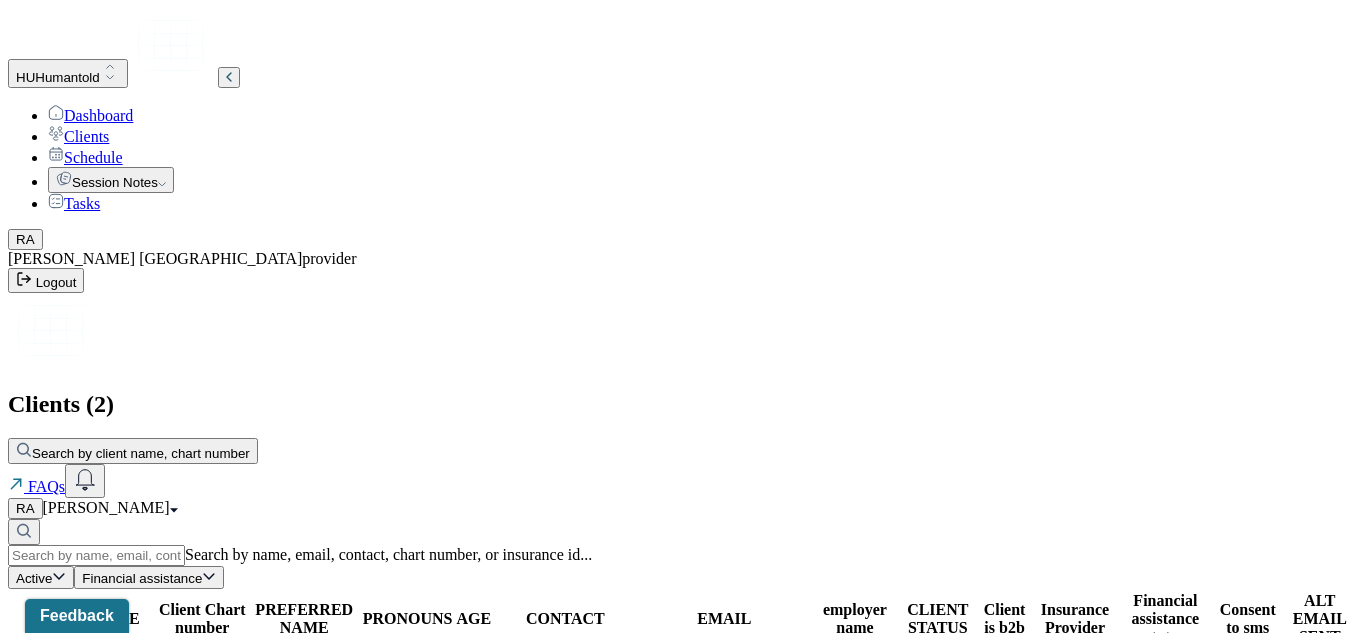 click on "--" at bounding box center (304, 677) 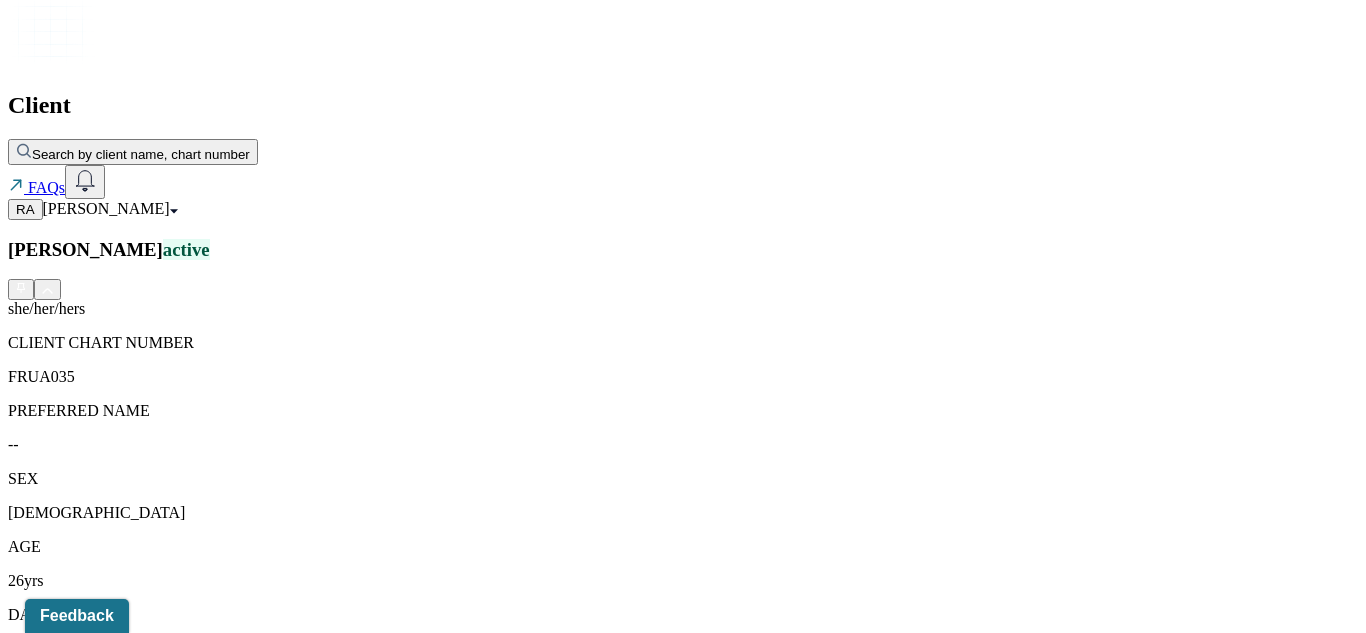 scroll, scrollTop: 303, scrollLeft: 0, axis: vertical 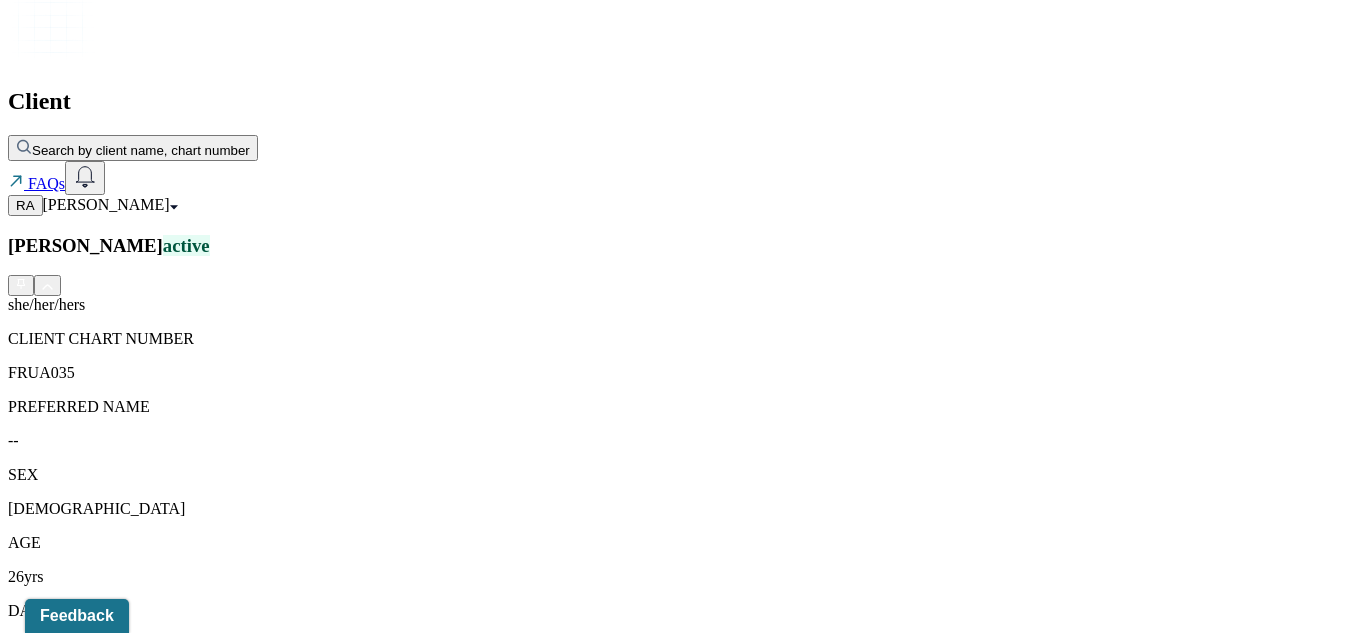 click on "Session Notes" at bounding box center (209, 1598) 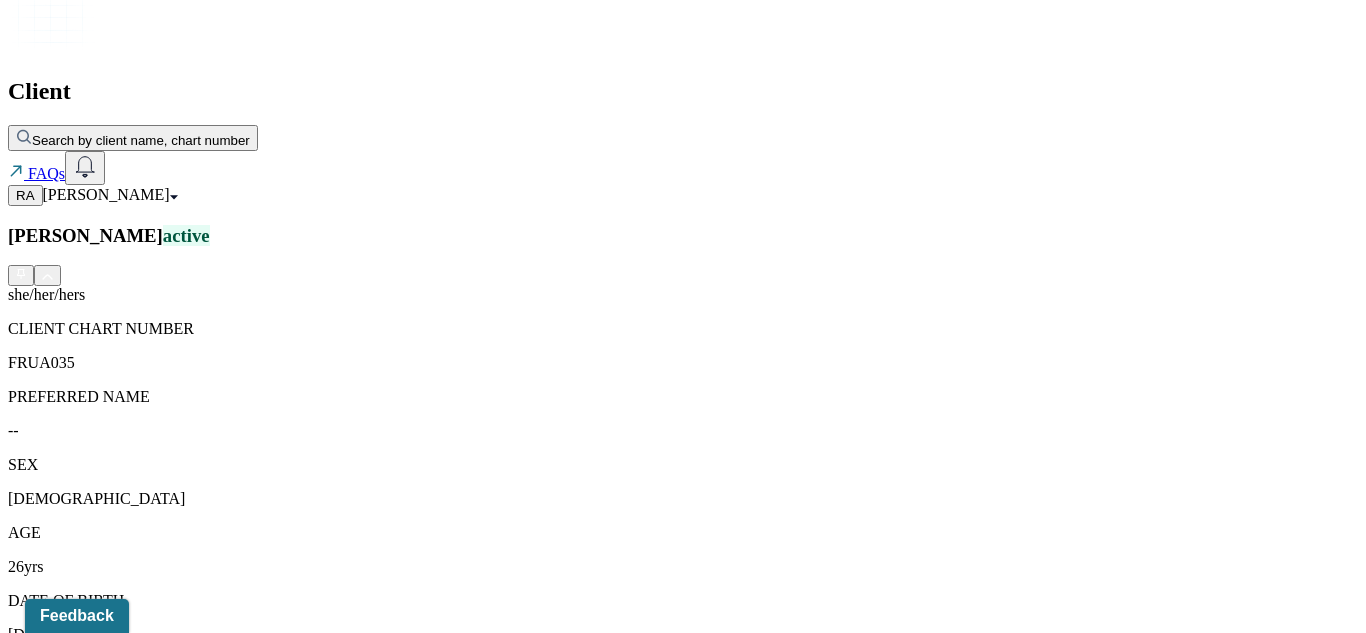 click on "Individual intake note" at bounding box center (264, 1722) 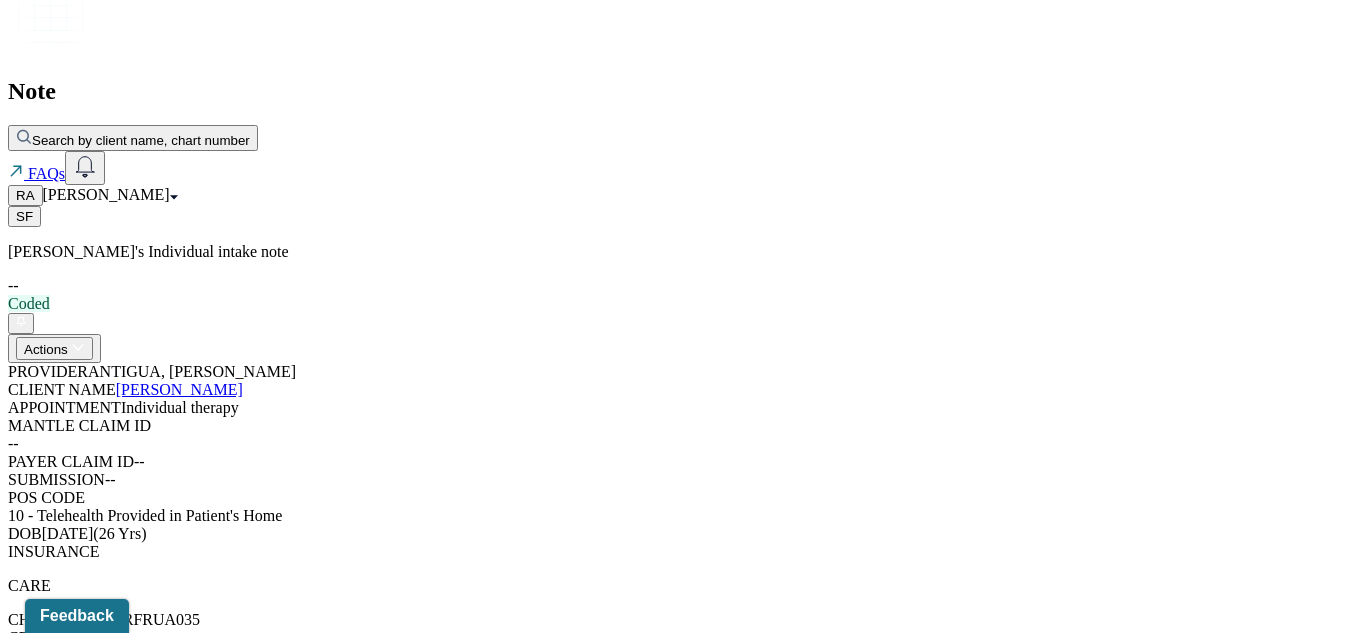 click at bounding box center [72, 1190] 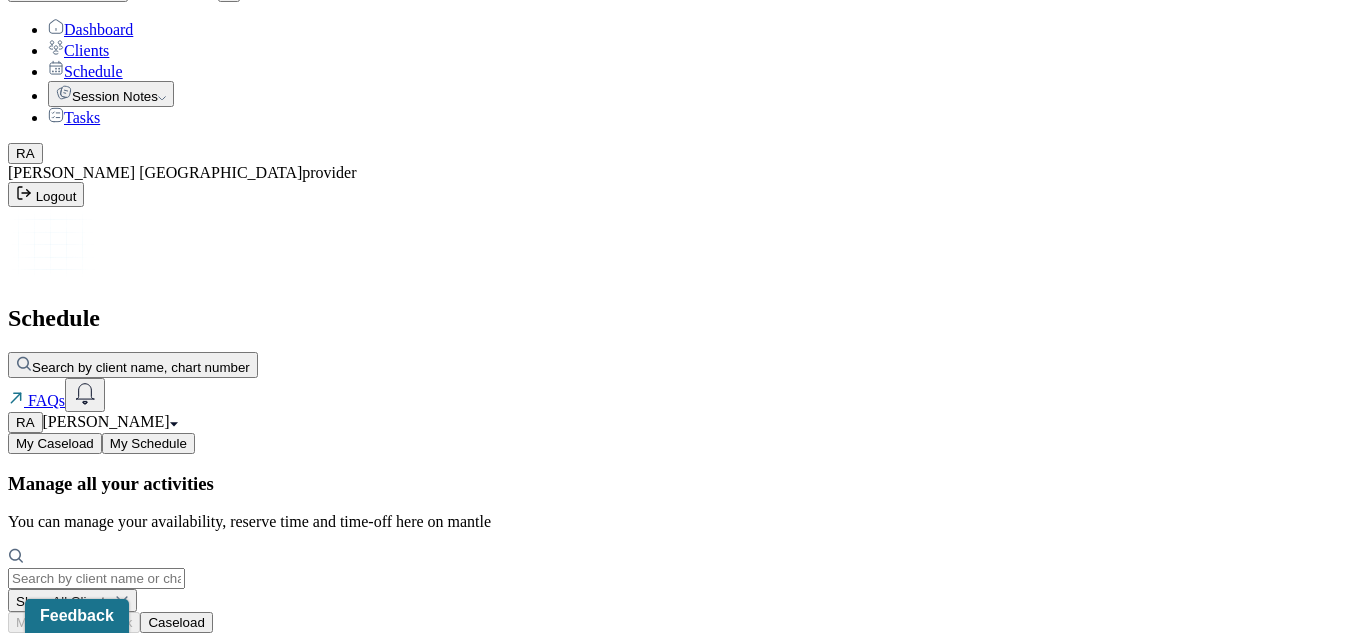 scroll, scrollTop: 0, scrollLeft: 0, axis: both 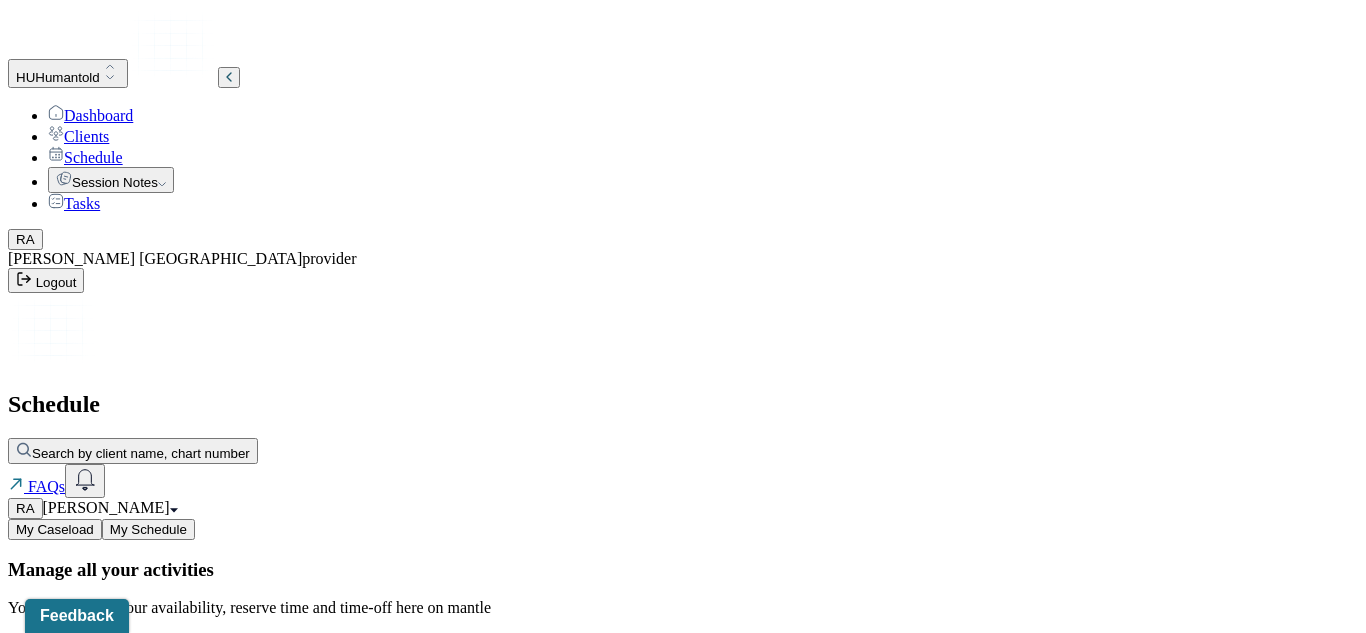 click on "Clients" at bounding box center (78, 136) 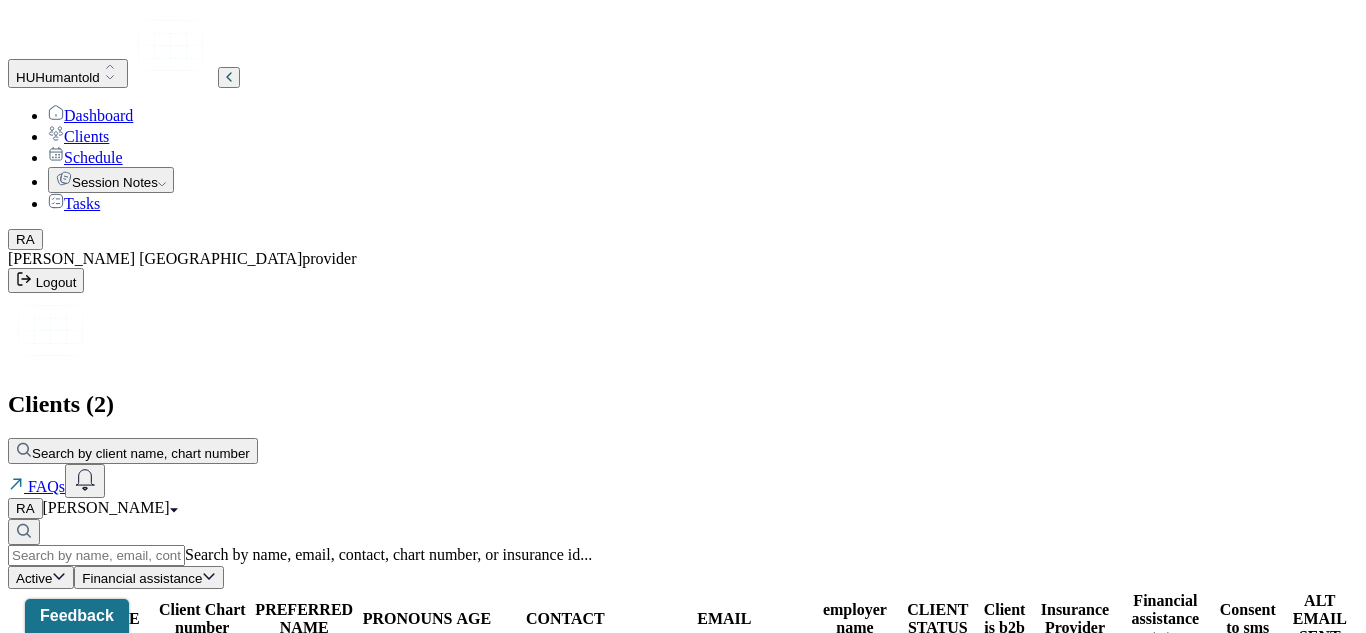click on "she/her/hers" at bounding box center (401, 676) 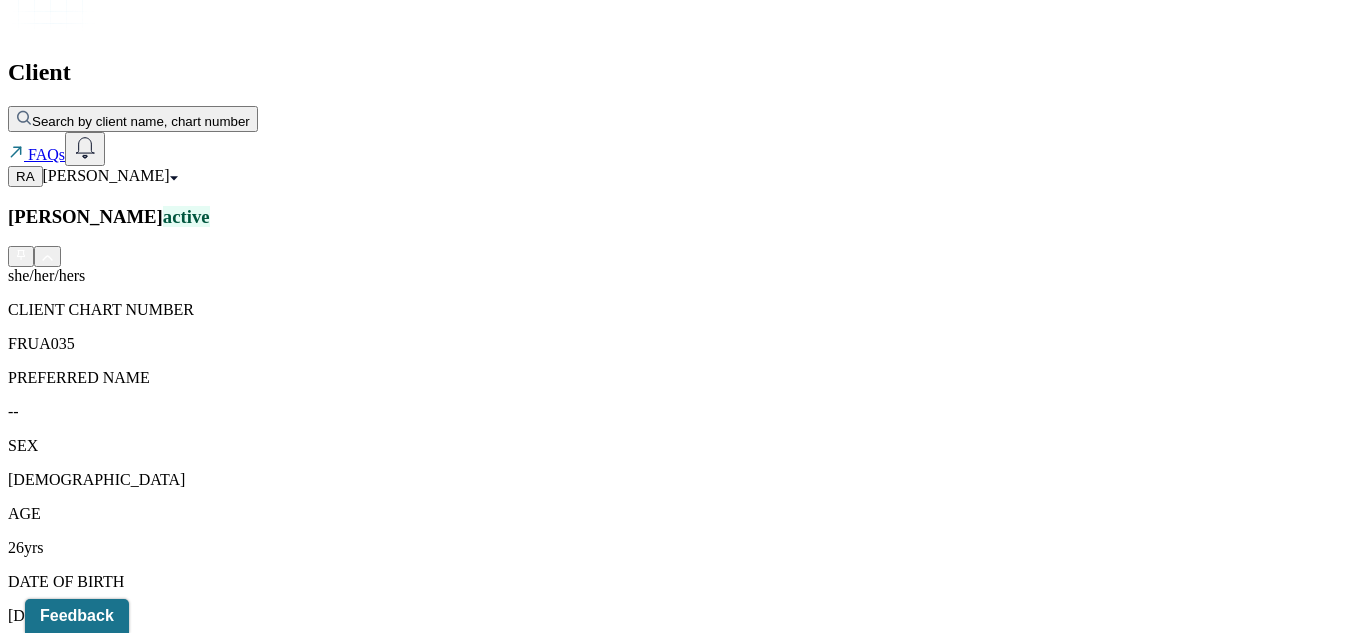 scroll, scrollTop: 359, scrollLeft: 0, axis: vertical 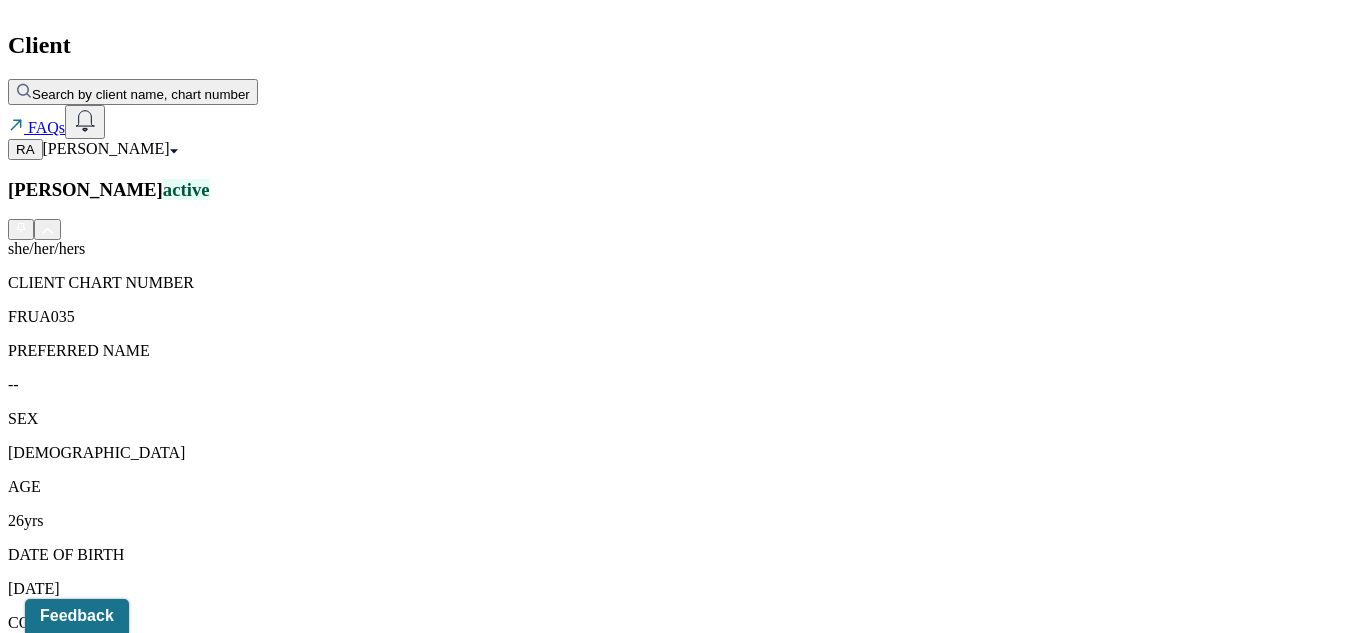 click on "Session Notes" at bounding box center [209, 1542] 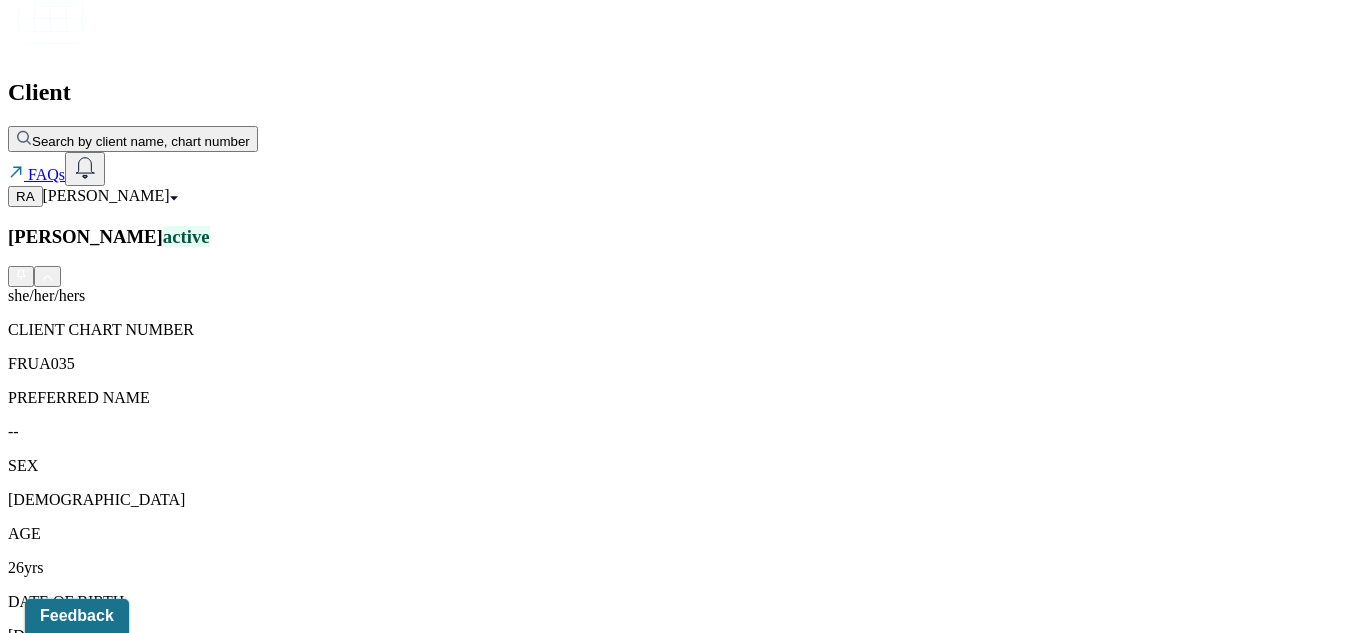 scroll, scrollTop: 313, scrollLeft: 0, axis: vertical 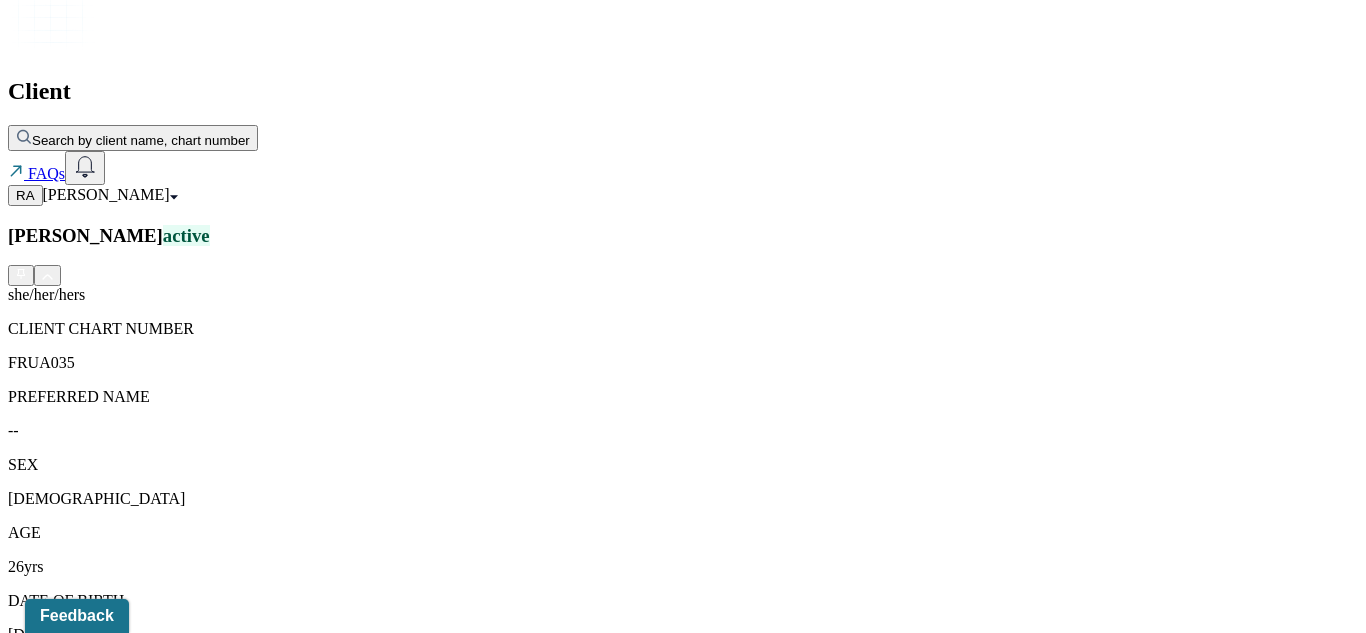 click on "Dashboard" at bounding box center [90, -198] 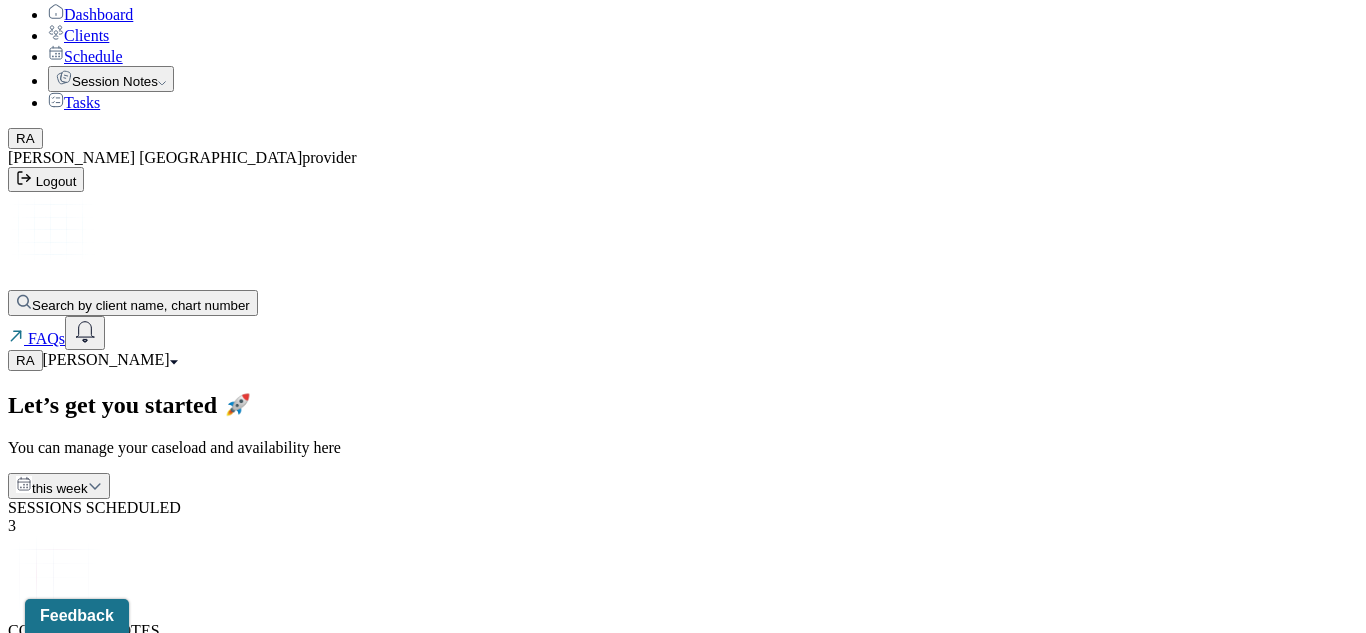 scroll, scrollTop: 0, scrollLeft: 0, axis: both 